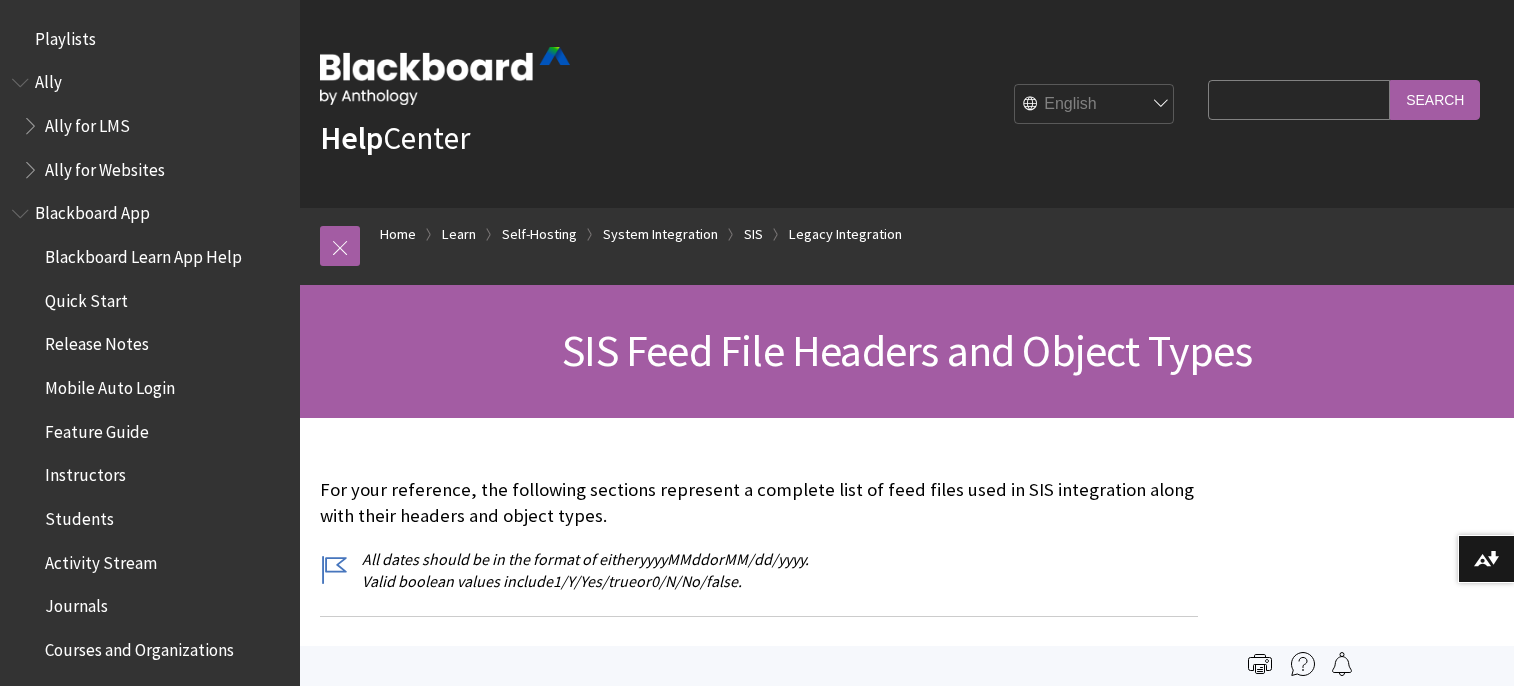 scroll, scrollTop: 0, scrollLeft: 0, axis: both 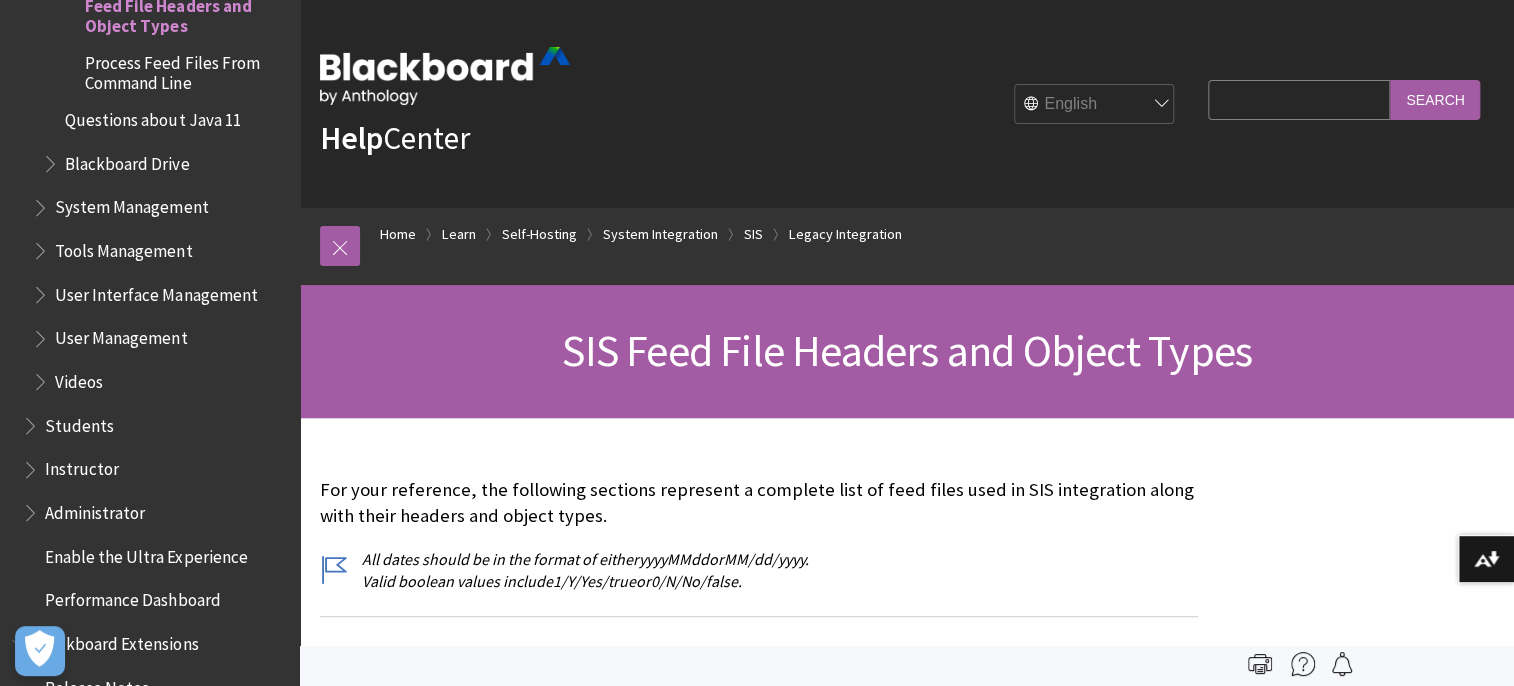 click on "SIS Feed File Headers and Object Types" at bounding box center (907, 350) 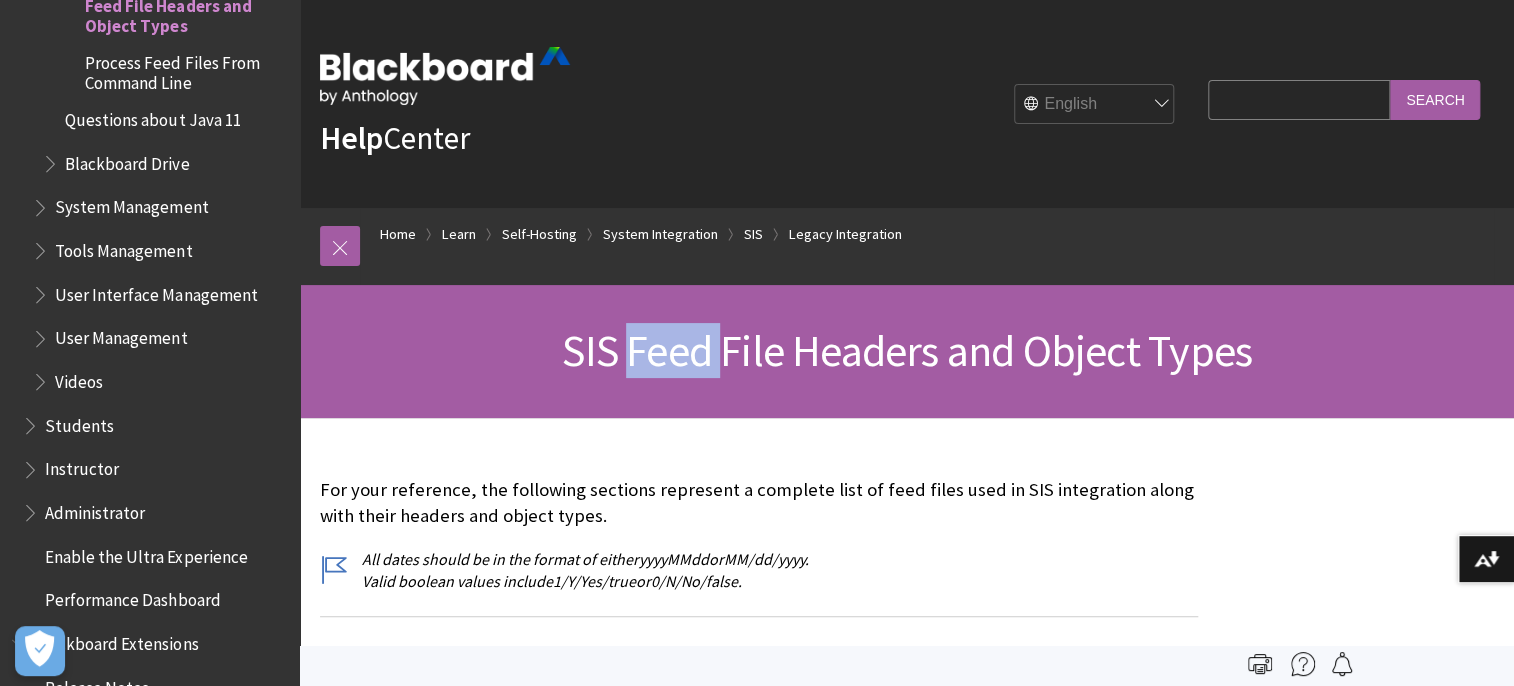 click on "SIS Feed File Headers and Object Types" at bounding box center (907, 350) 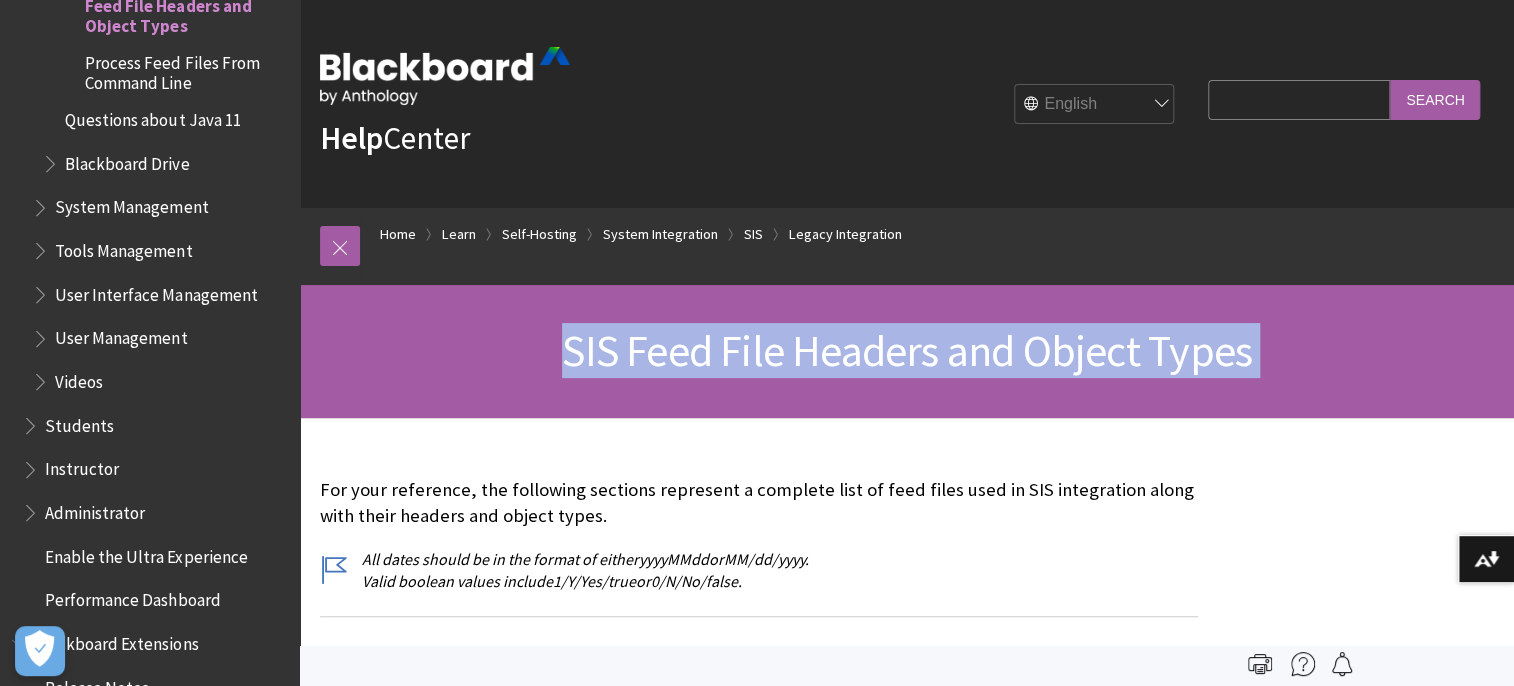 click on "SIS Feed File Headers and Object Types" at bounding box center (907, 350) 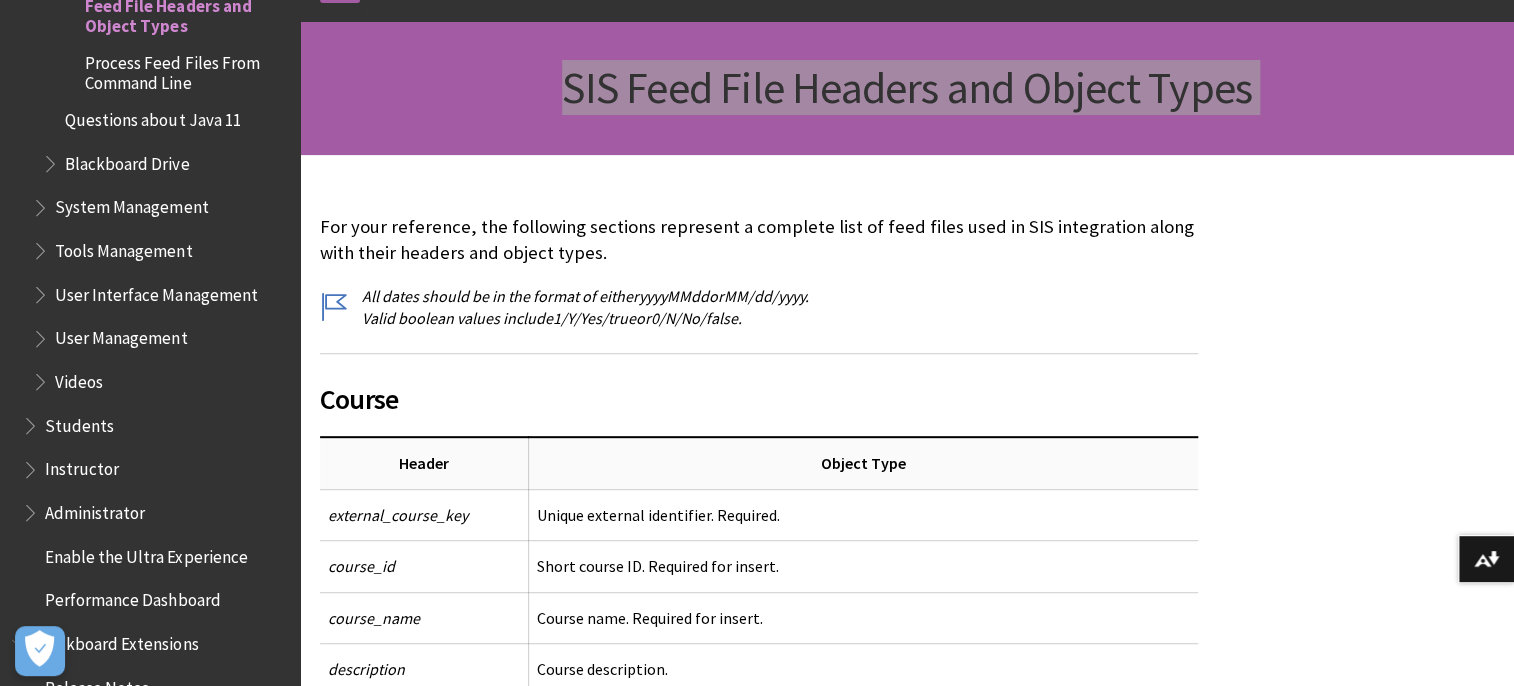 scroll, scrollTop: 750, scrollLeft: 0, axis: vertical 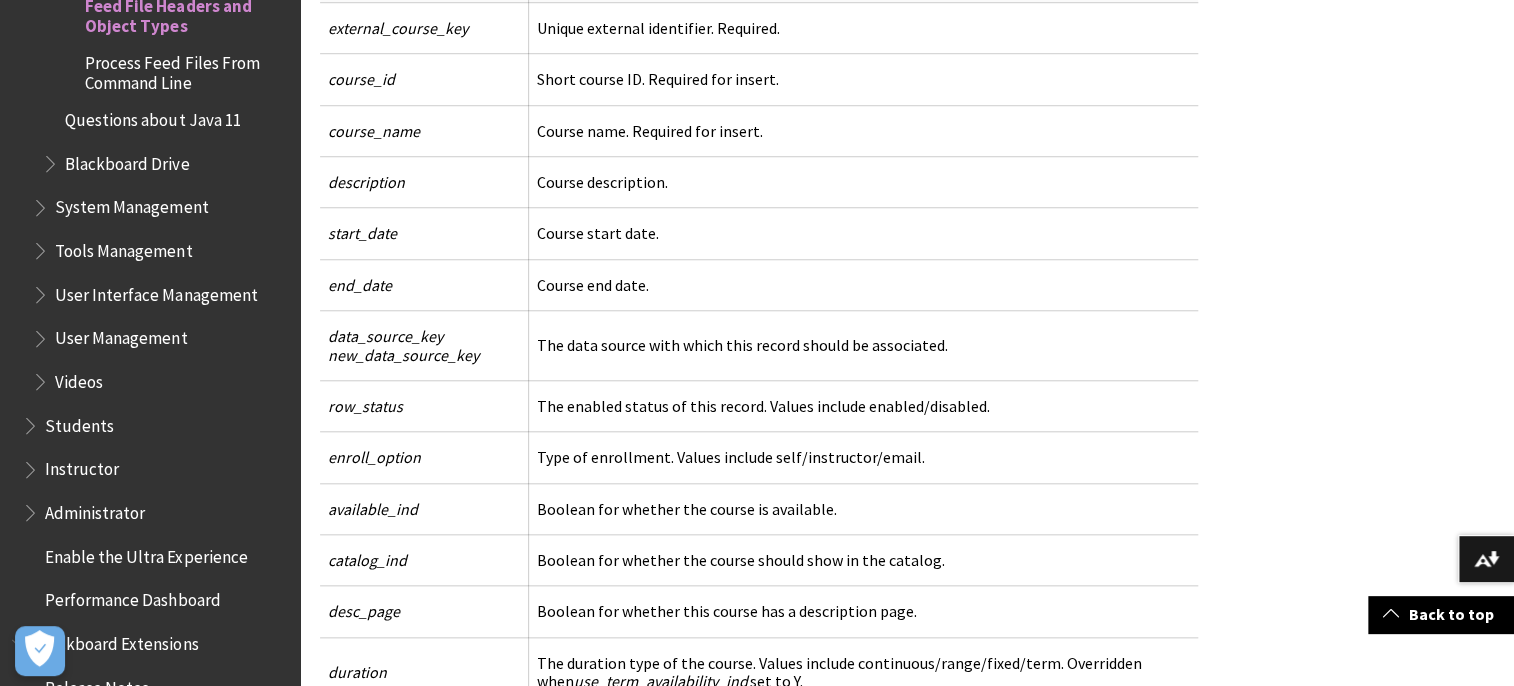 click on "yyyyMMdd  or  MM/dd/yyyy . ." at bounding box center (907, 6409) 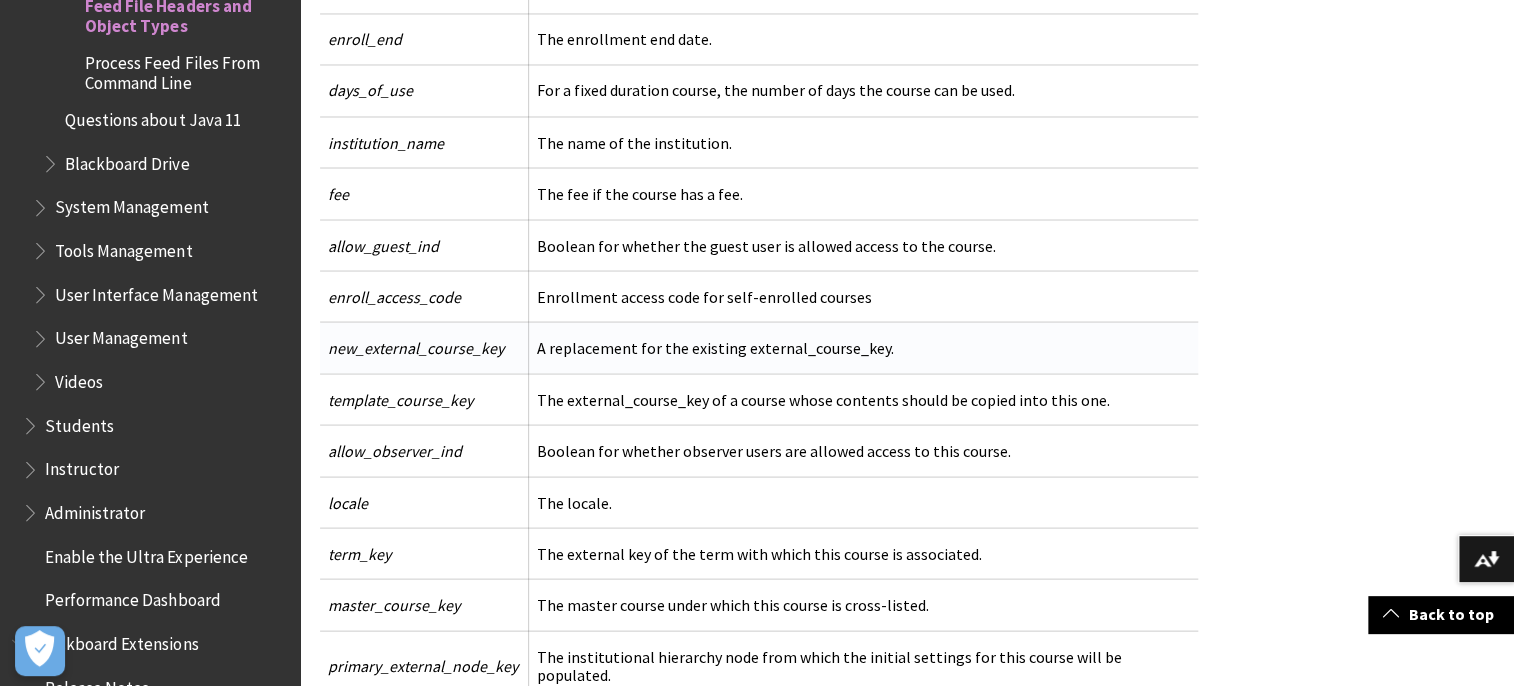 click on "new_external_course_key" at bounding box center (424, 347) 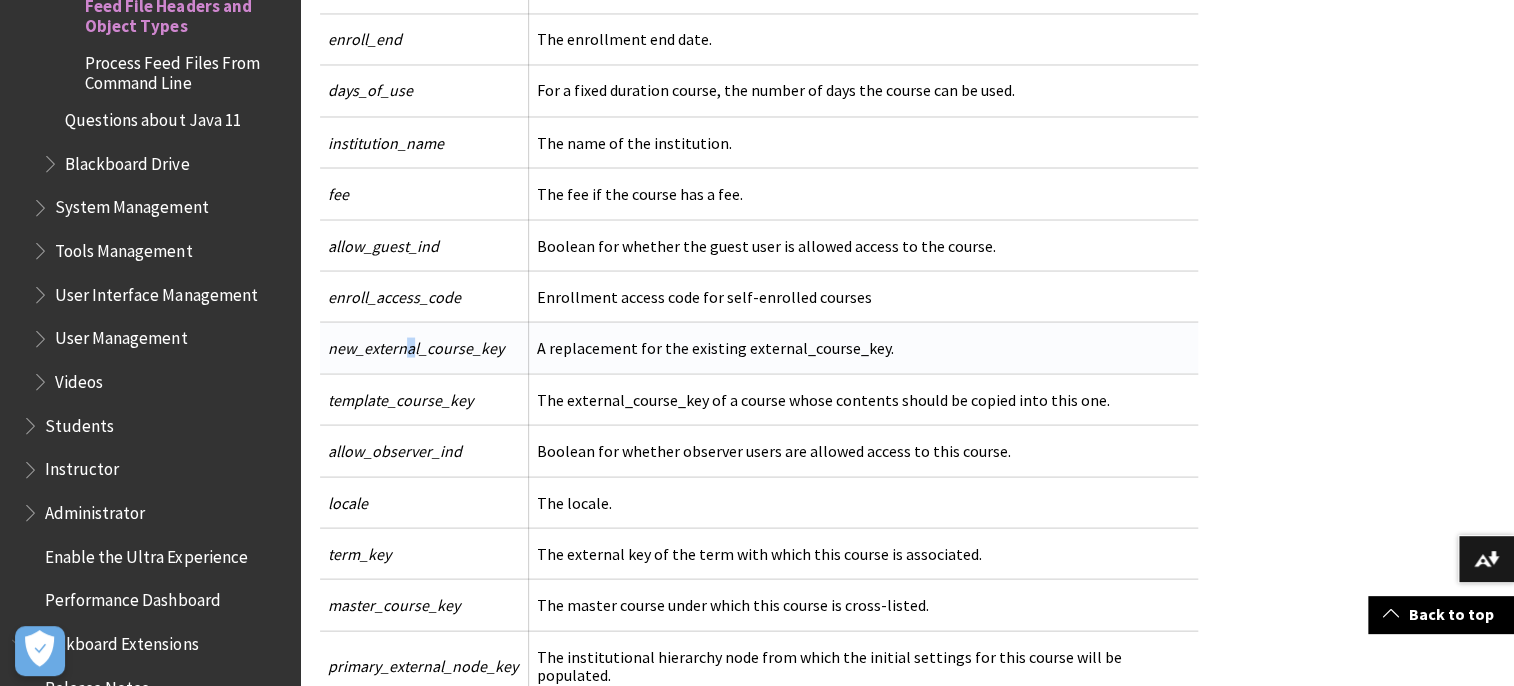 click on "new_external_course_key" at bounding box center [424, 347] 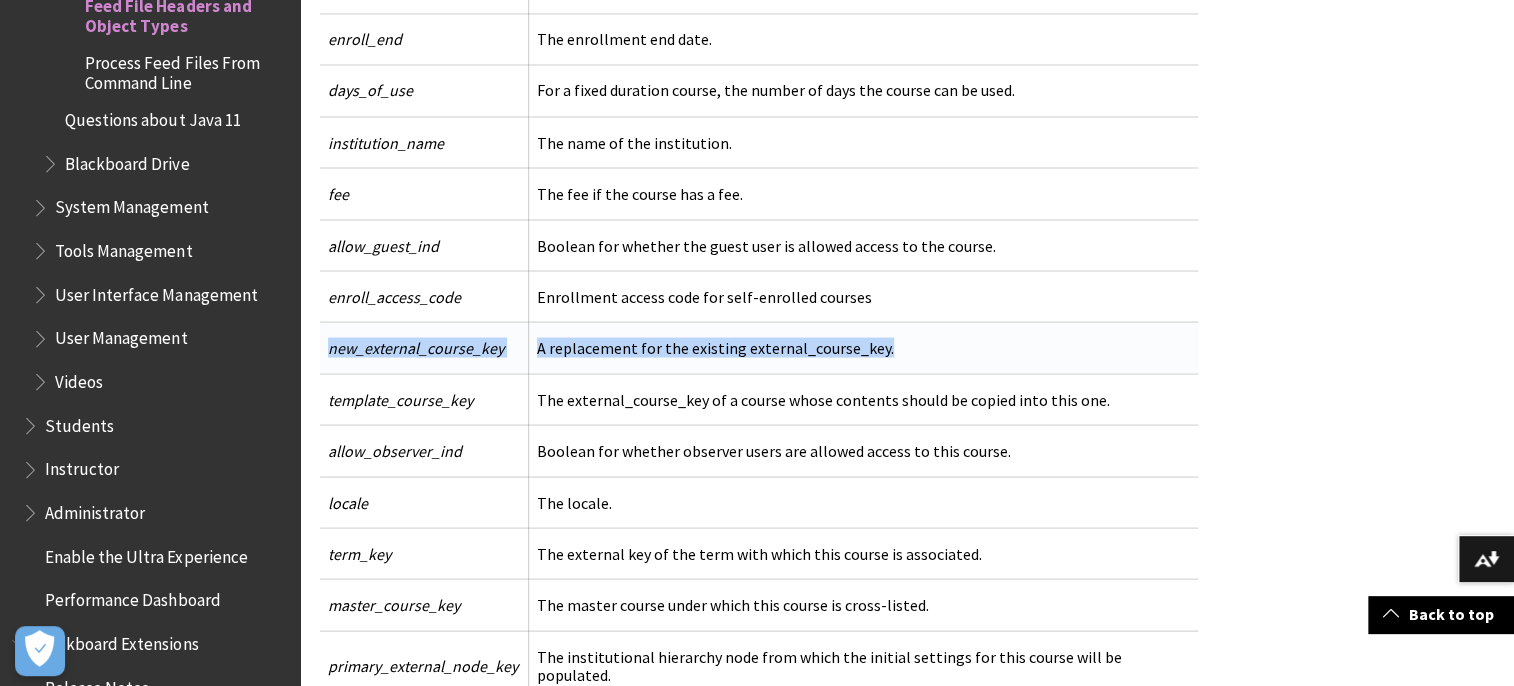 drag, startPoint x: 409, startPoint y: 331, endPoint x: 799, endPoint y: 343, distance: 390.18457 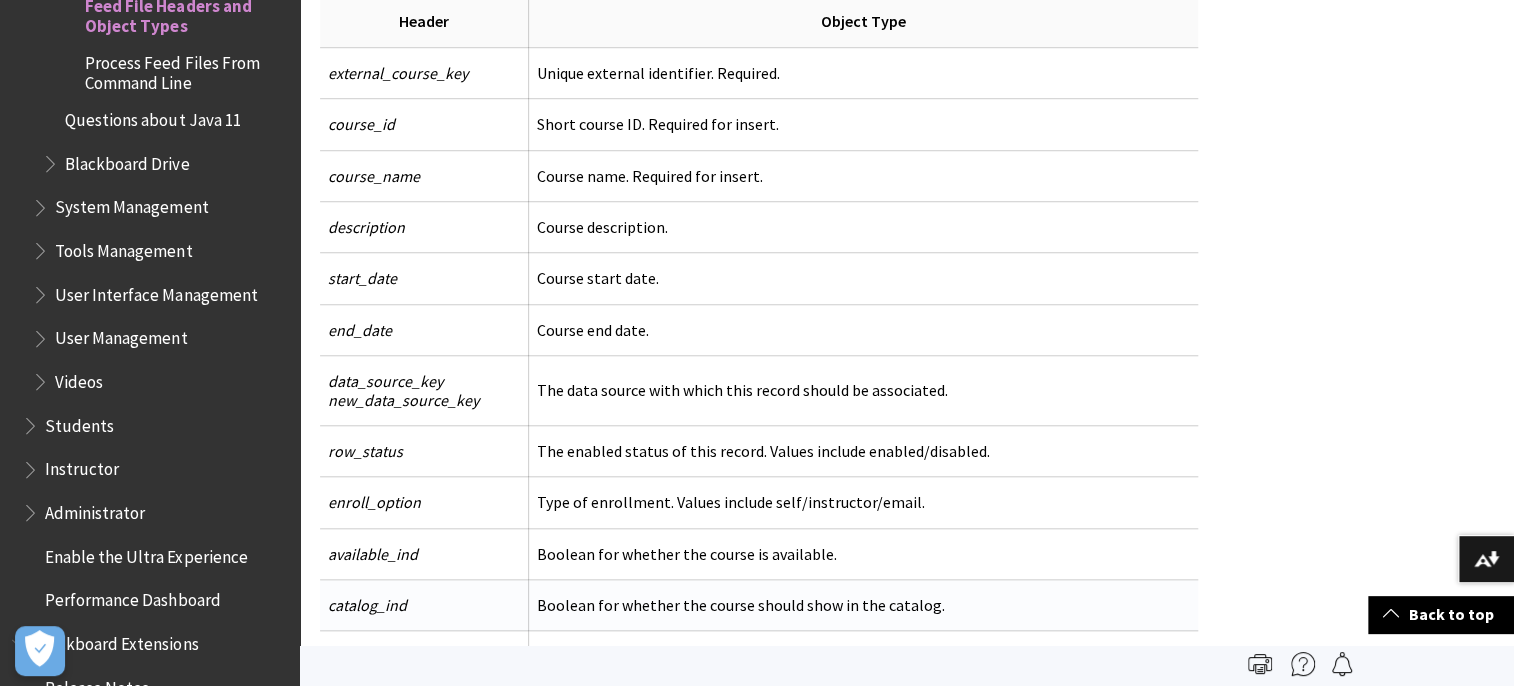 scroll, scrollTop: 552, scrollLeft: 0, axis: vertical 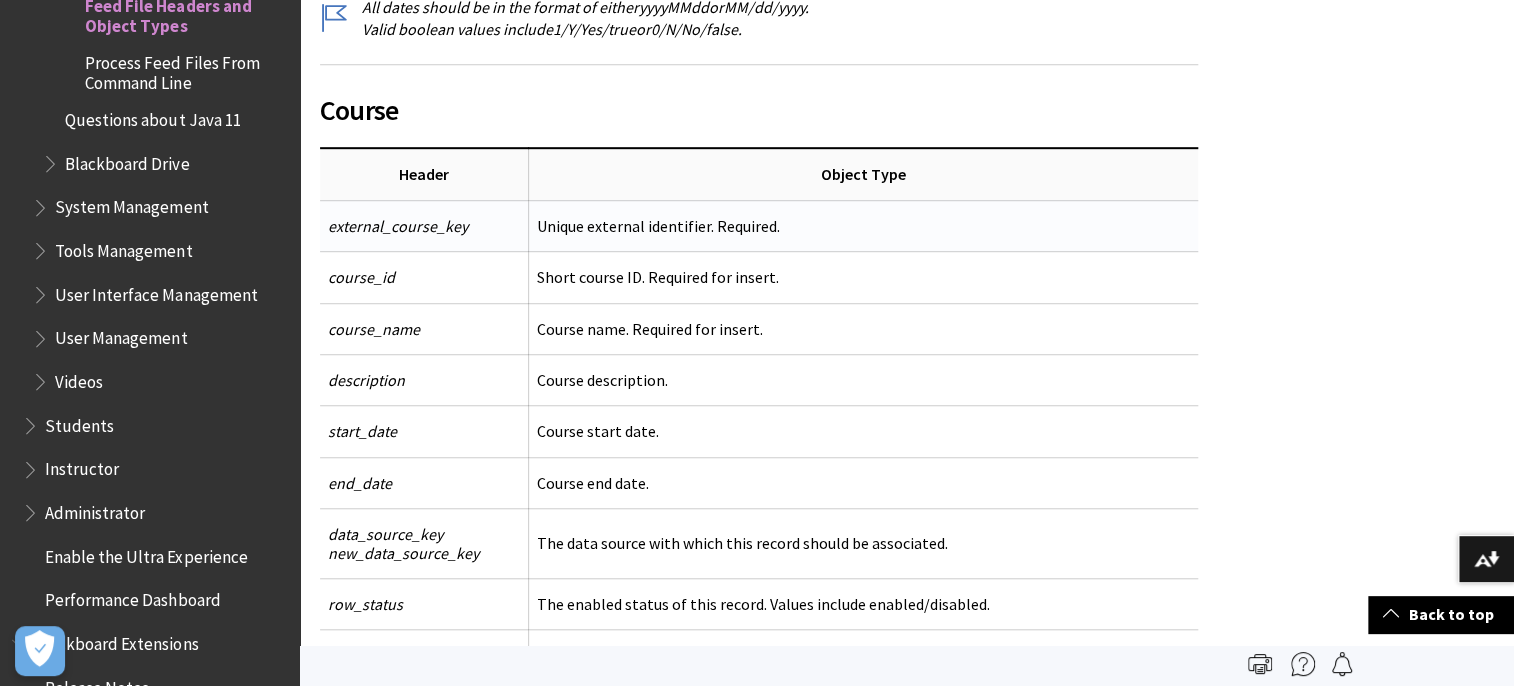 click on "external_course_key" at bounding box center (398, 226) 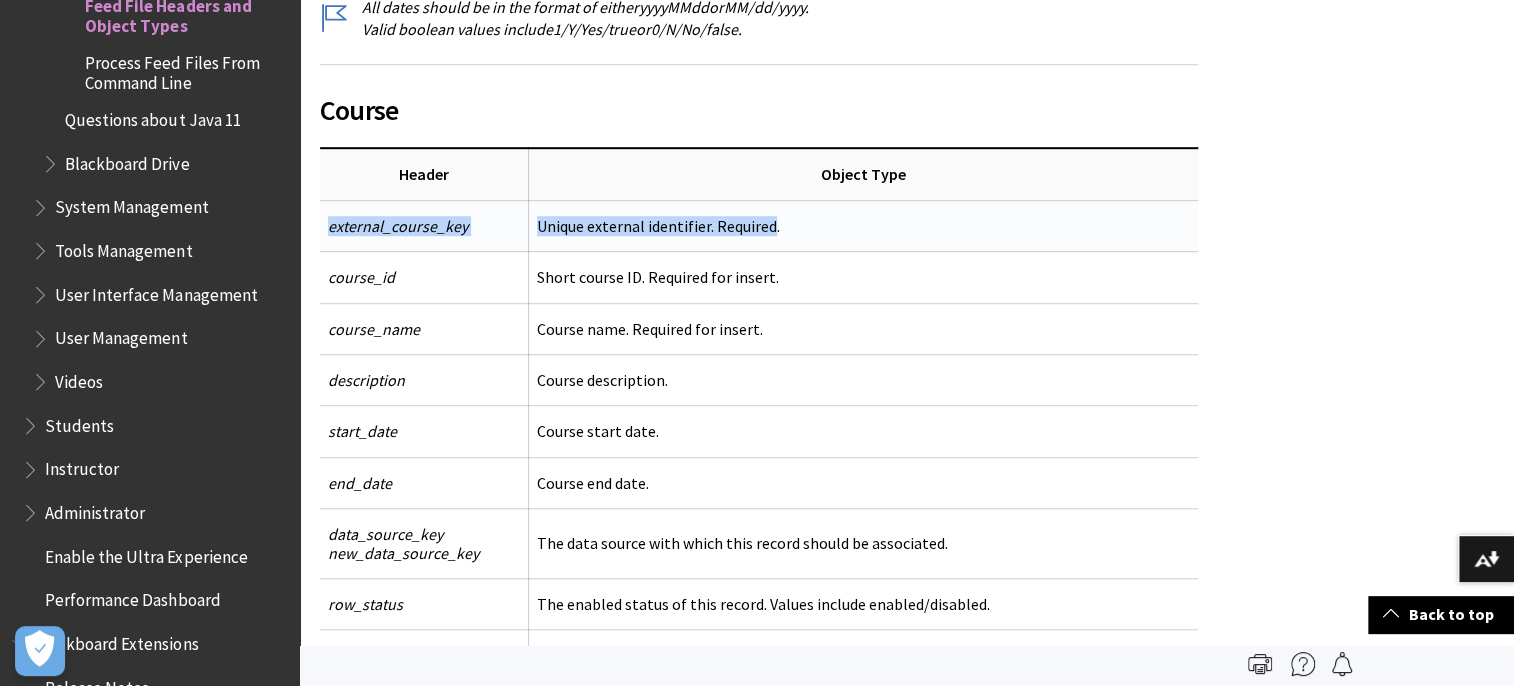 drag, startPoint x: 344, startPoint y: 225, endPoint x: 504, endPoint y: 184, distance: 165.16962 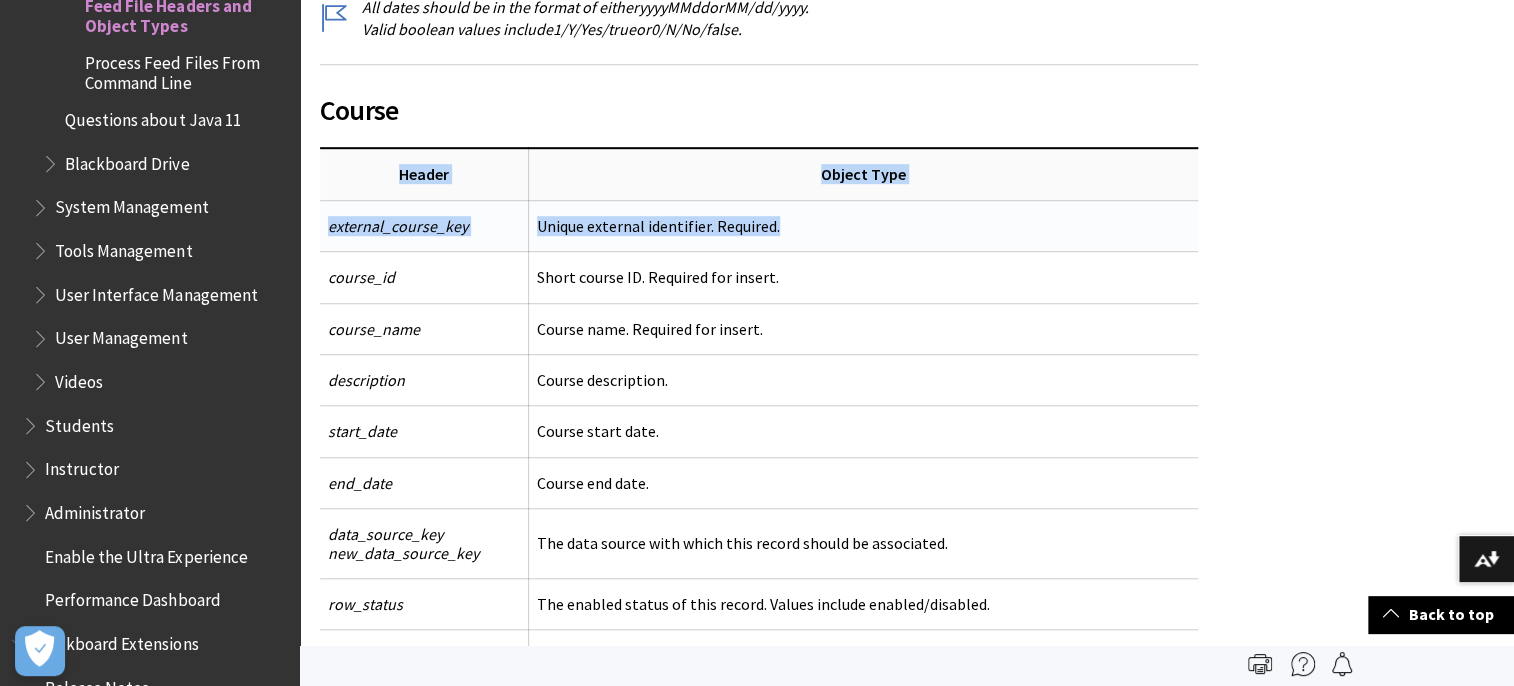 drag, startPoint x: 398, startPoint y: 171, endPoint x: 876, endPoint y: 220, distance: 480.50494 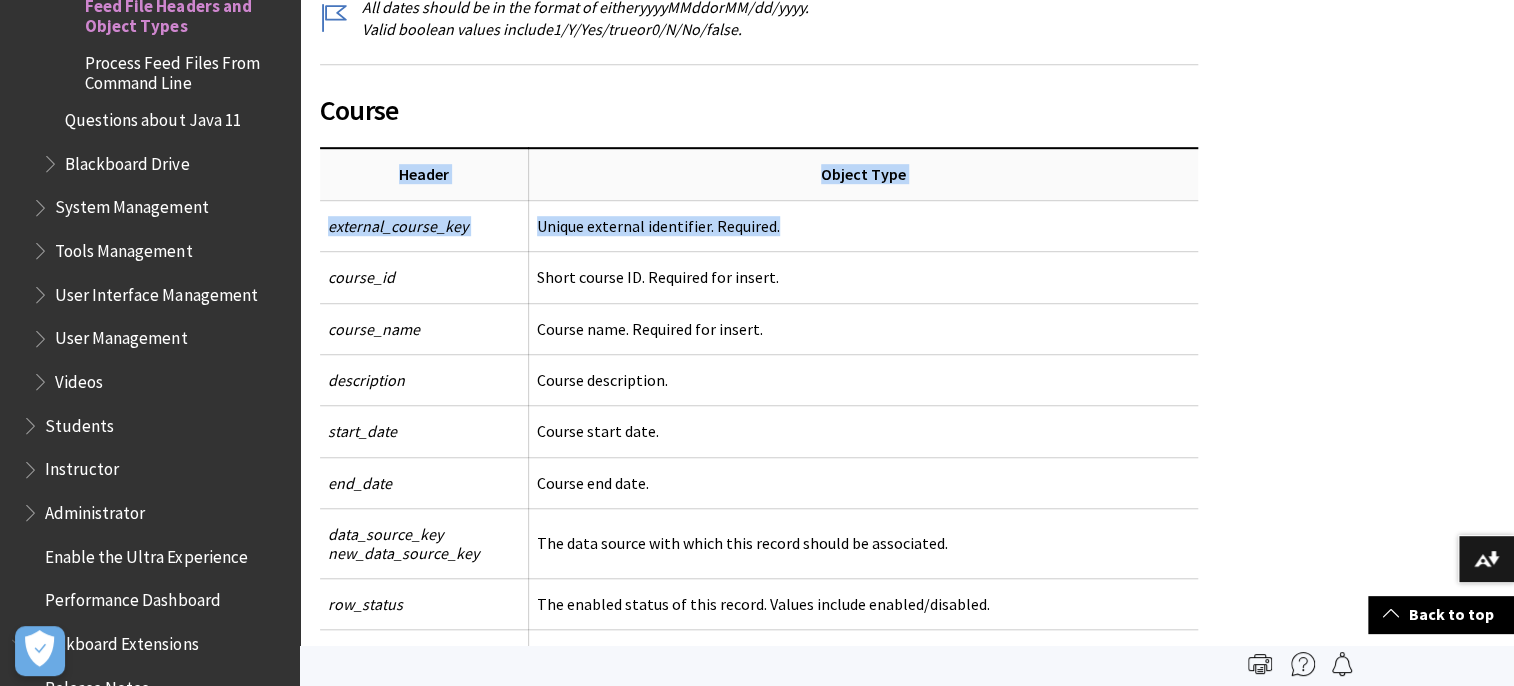 copy on "Header
Object Type
external_course_key
Unique external identifier. Required." 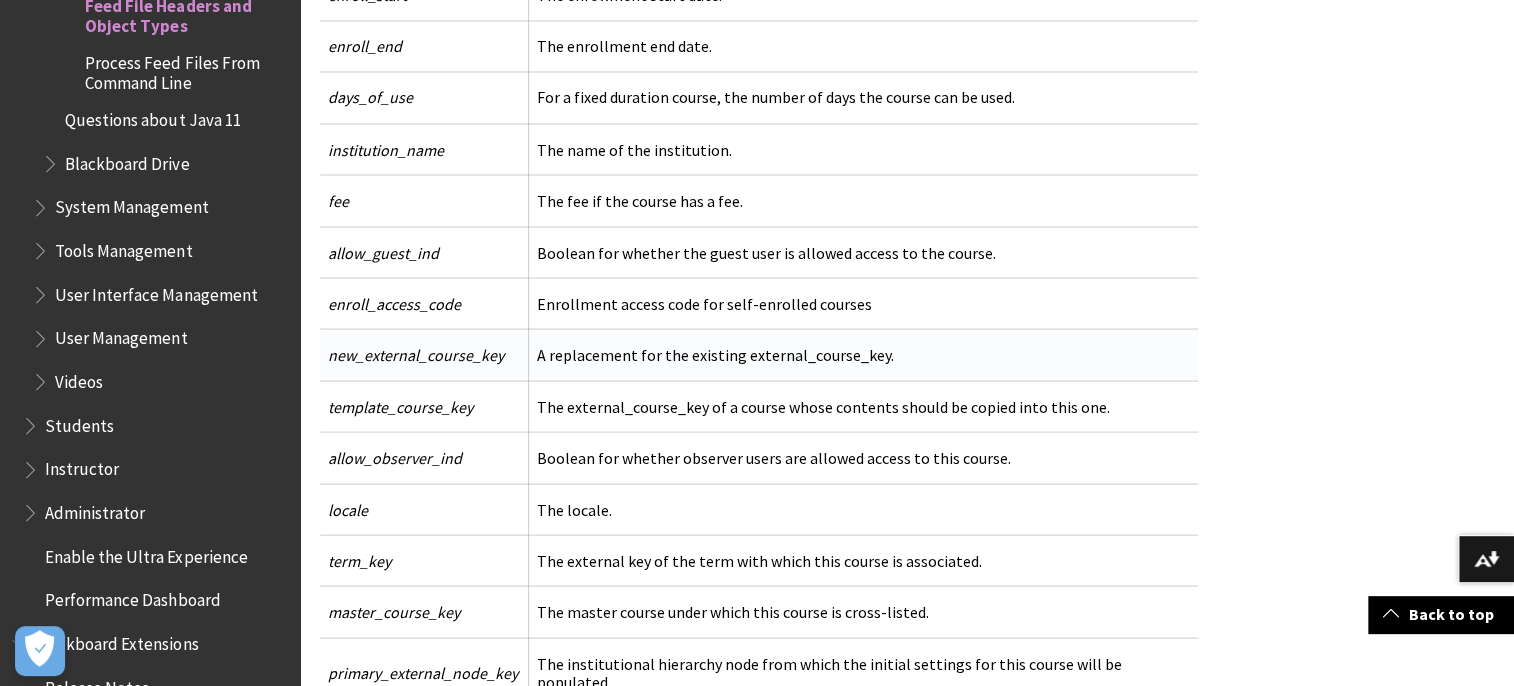 scroll, scrollTop: 1752, scrollLeft: 0, axis: vertical 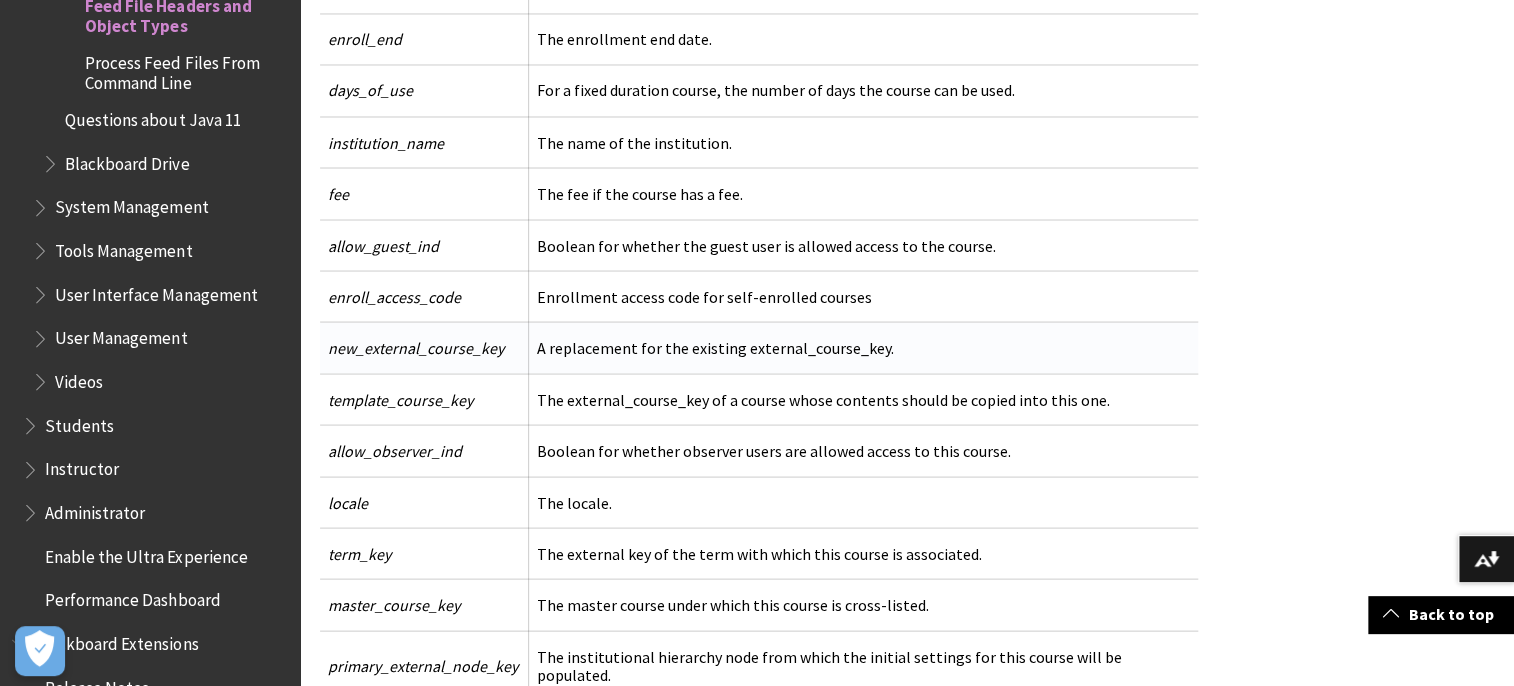 click on "new_external_course_key" at bounding box center [416, 347] 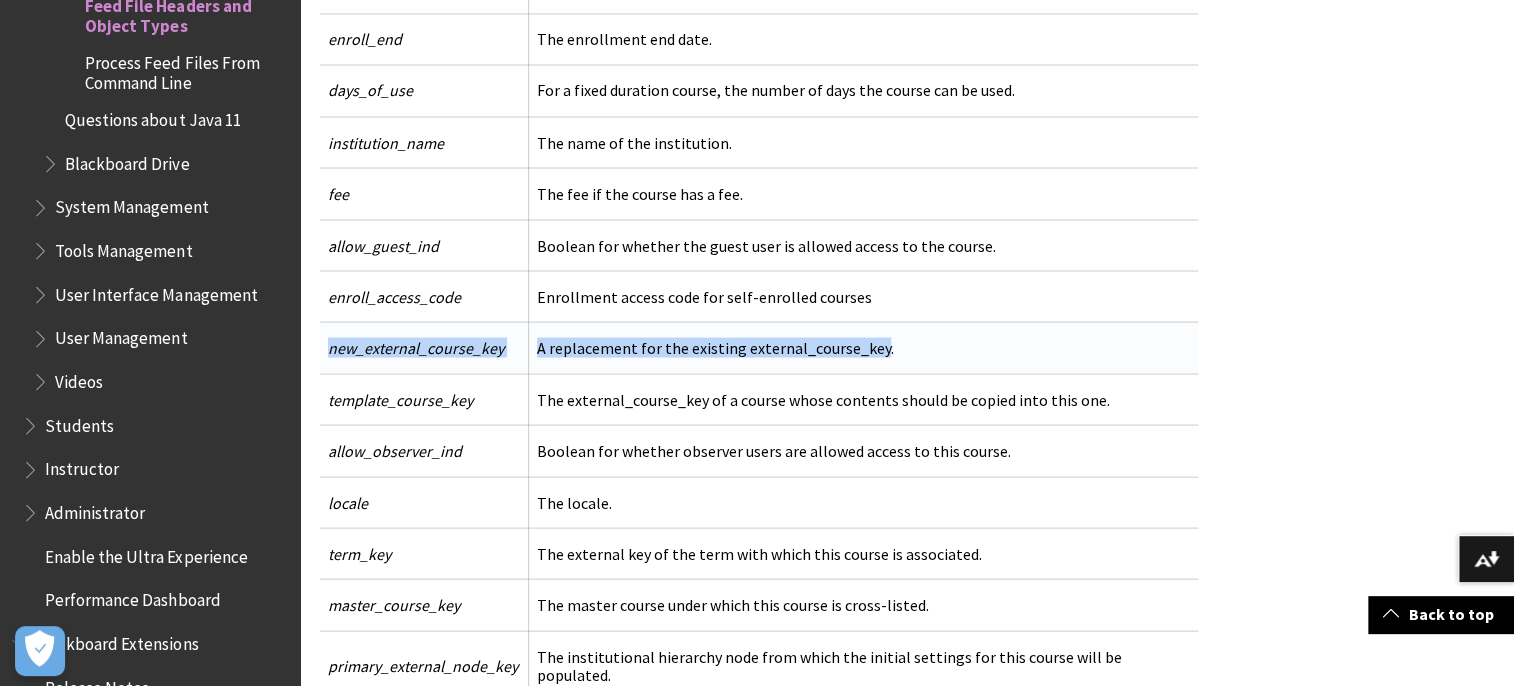 drag, startPoint x: 351, startPoint y: 343, endPoint x: 894, endPoint y: 346, distance: 543.0083 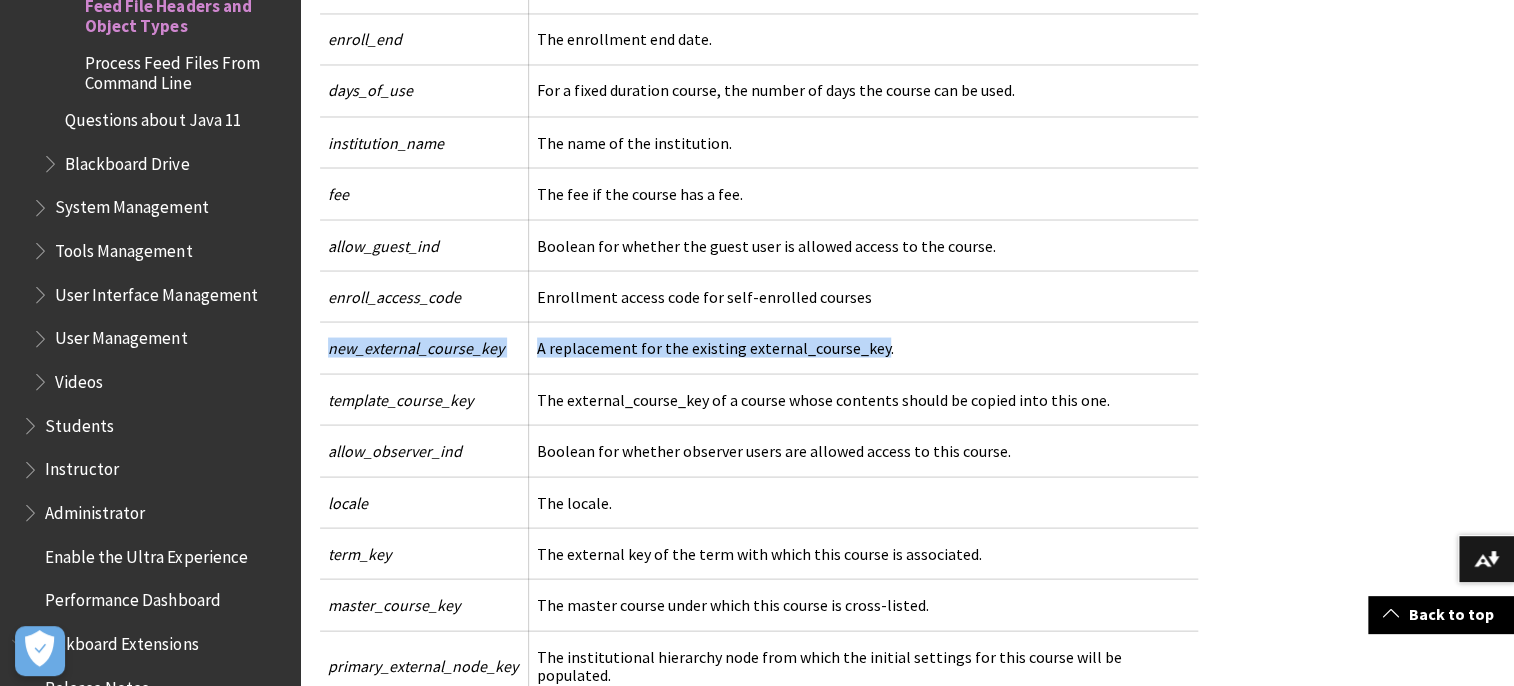 copy on "new_external_course_key
A replacement for the existing external_course_key" 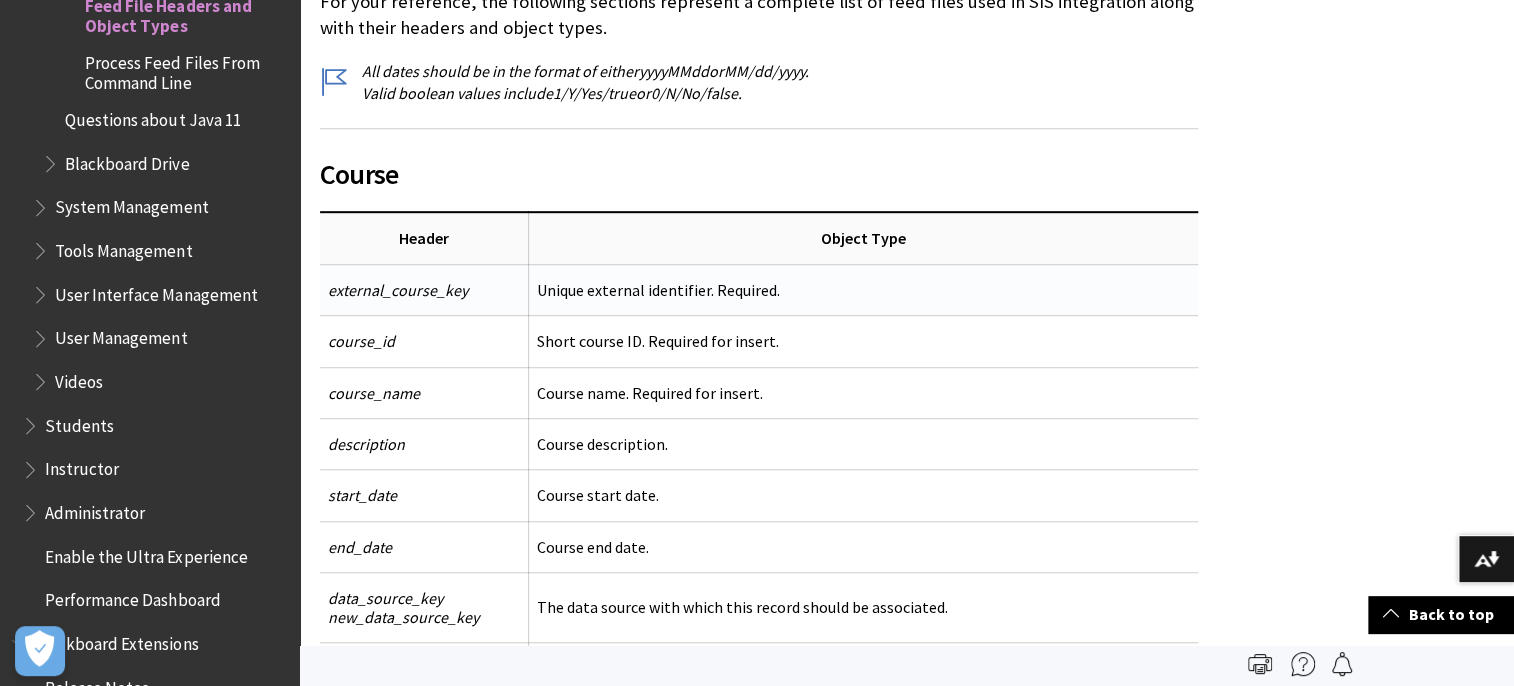 scroll, scrollTop: 450, scrollLeft: 0, axis: vertical 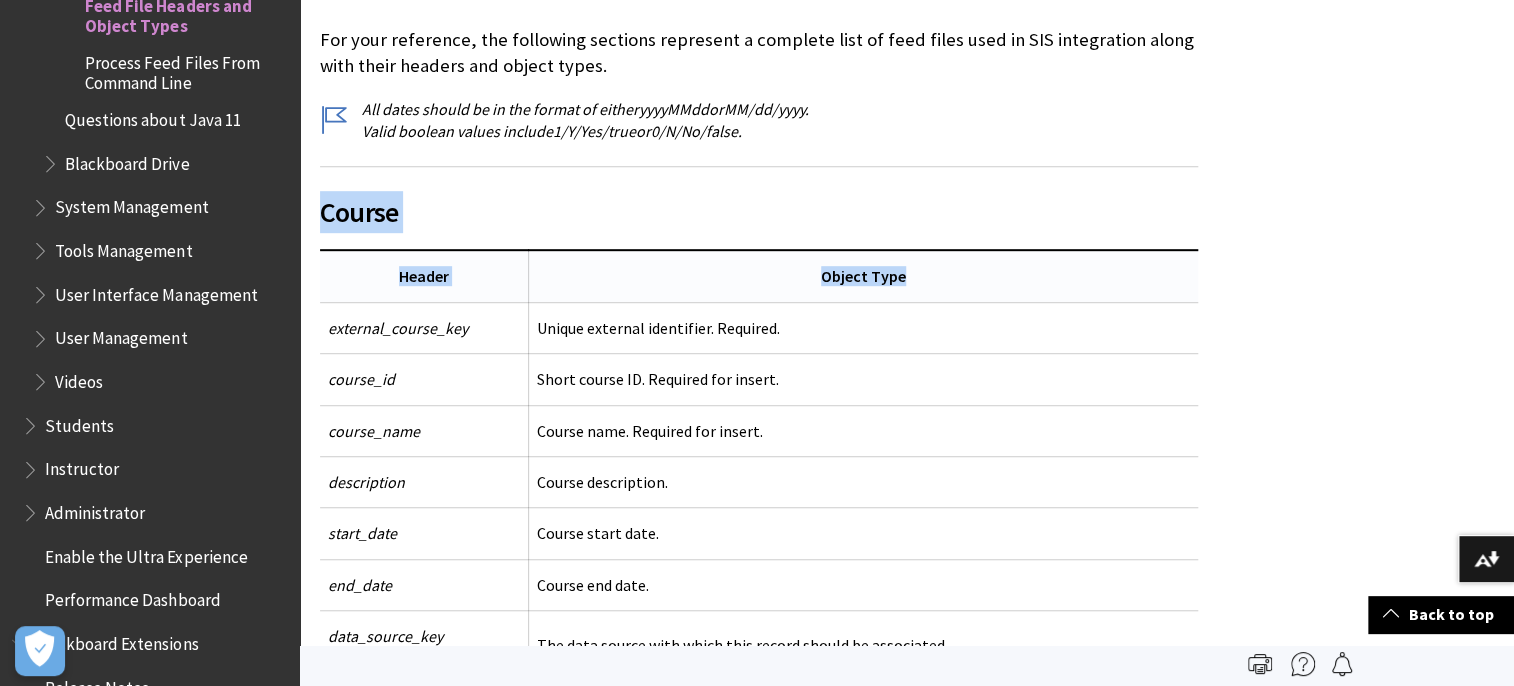 drag, startPoint x: 326, startPoint y: 211, endPoint x: 935, endPoint y: 275, distance: 612.35364 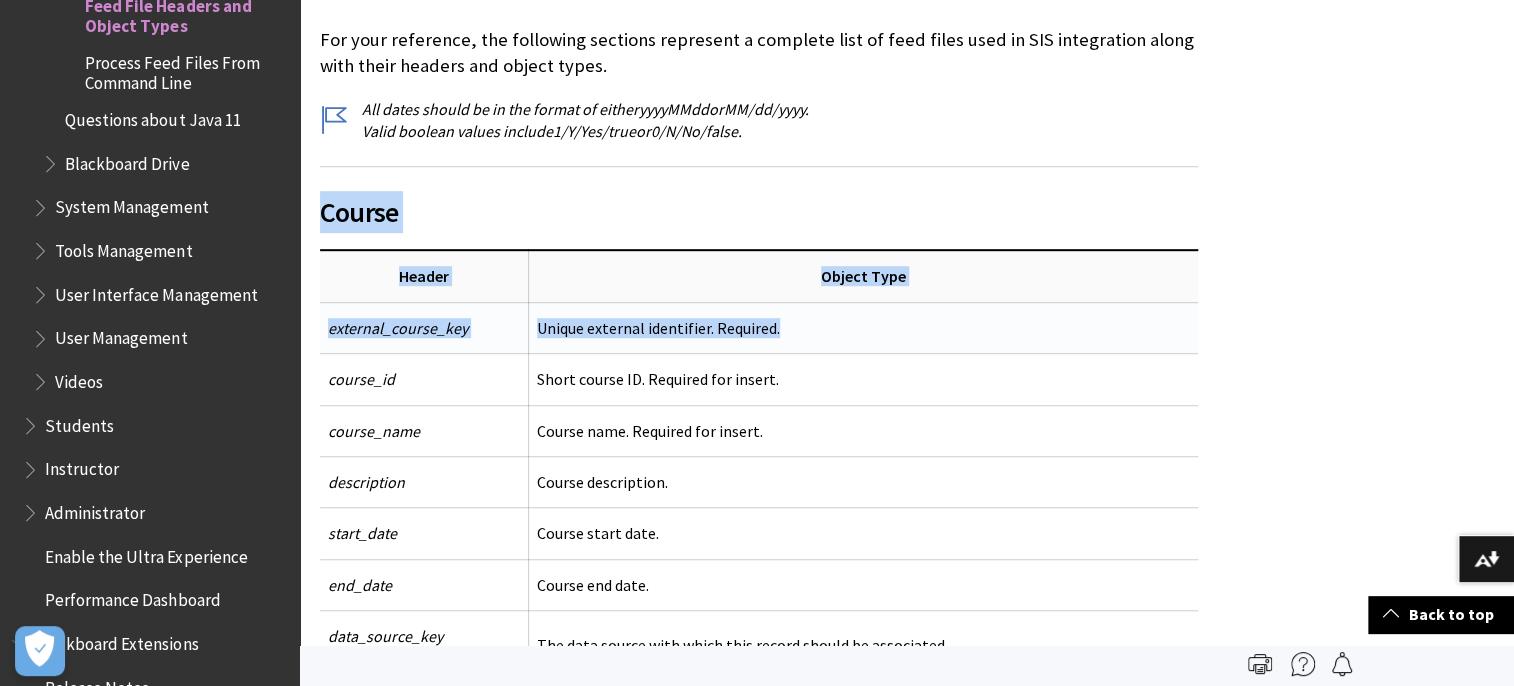 click on "Unique external identifier. Required." at bounding box center (864, 327) 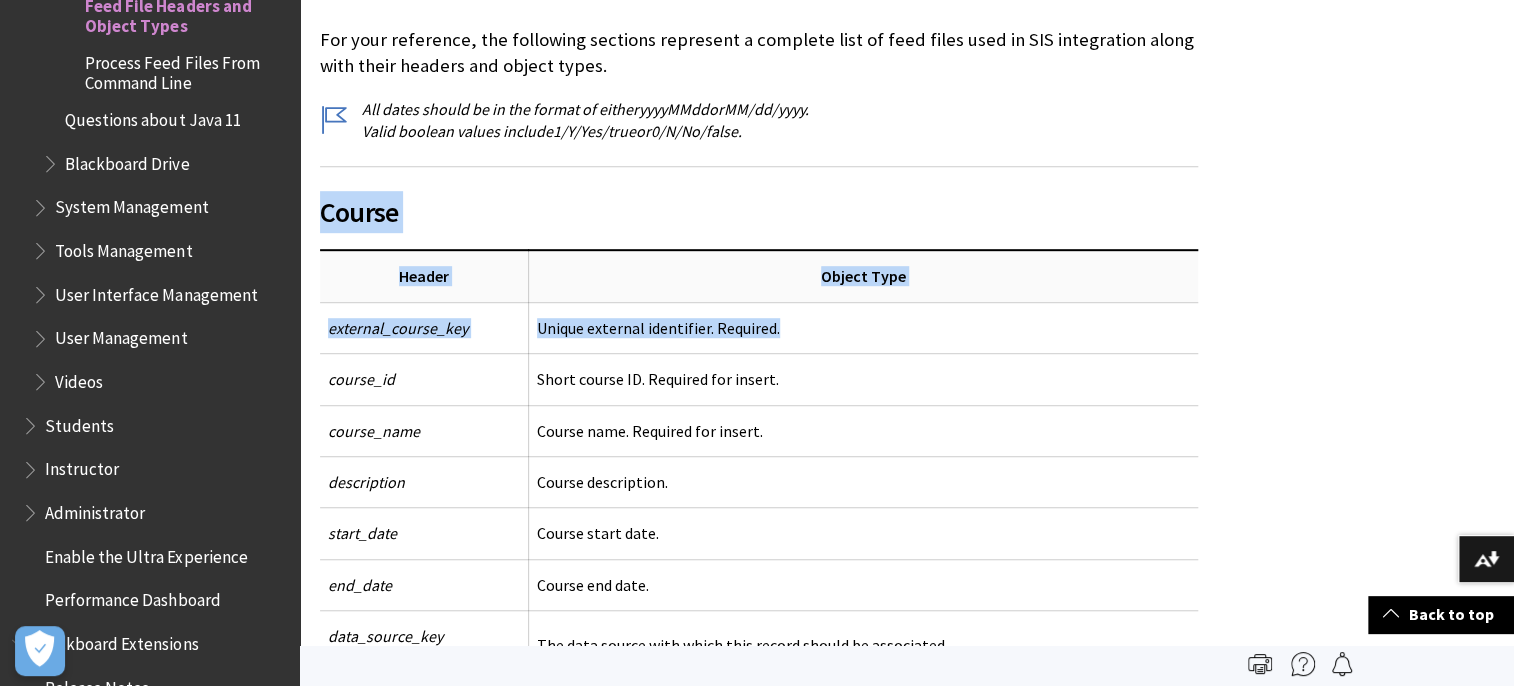 copy on "Course
Course Feed File Headers and Object Types
Header
Object Type
external_course_key
Unique external identifier. Required." 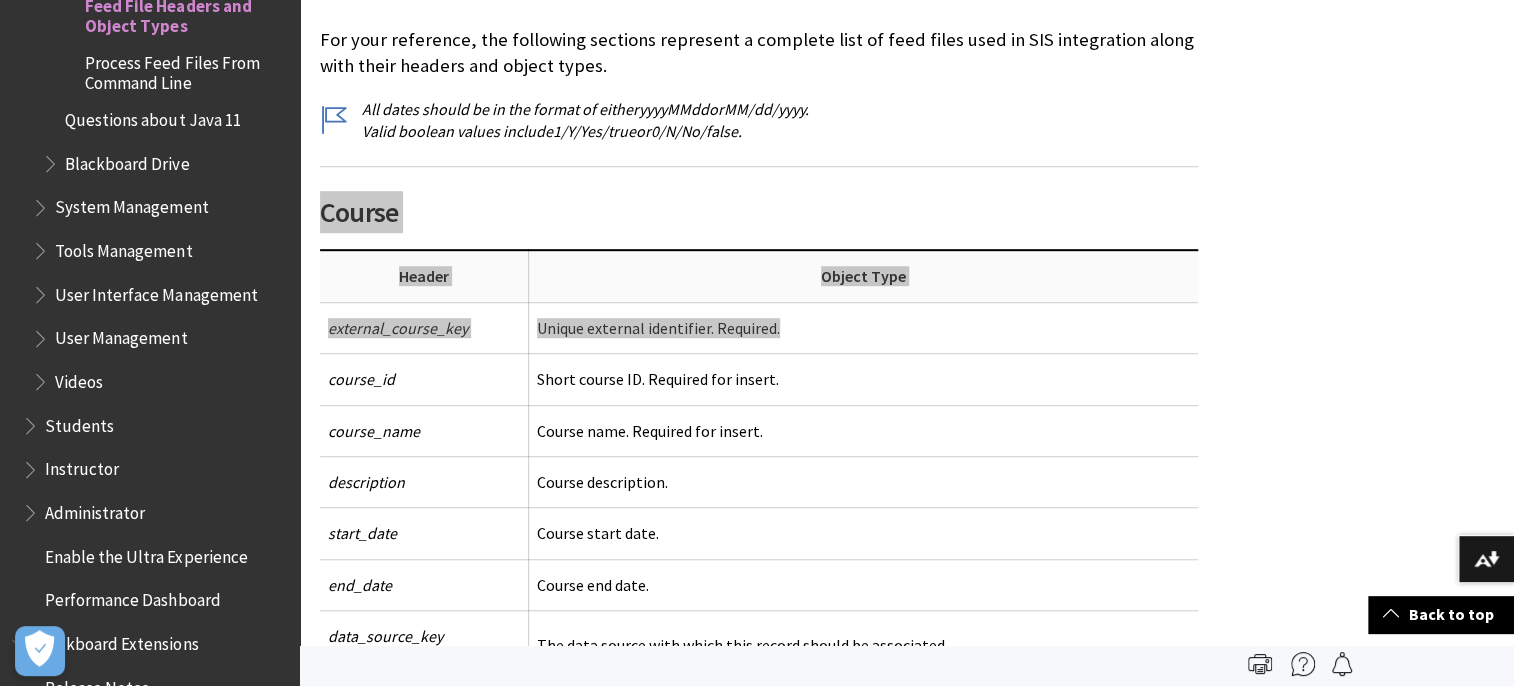 scroll, scrollTop: 1752, scrollLeft: 0, axis: vertical 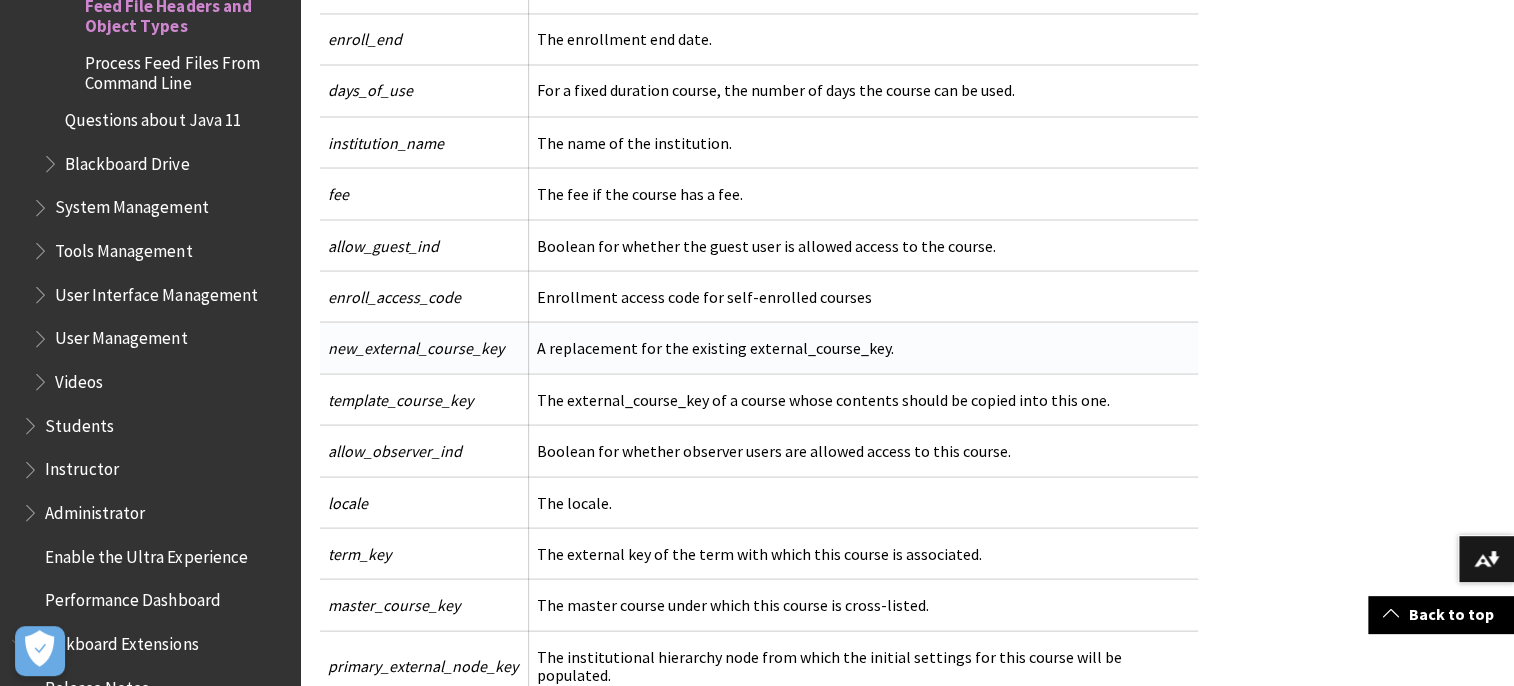 click on "new_external_course_key" at bounding box center [416, 347] 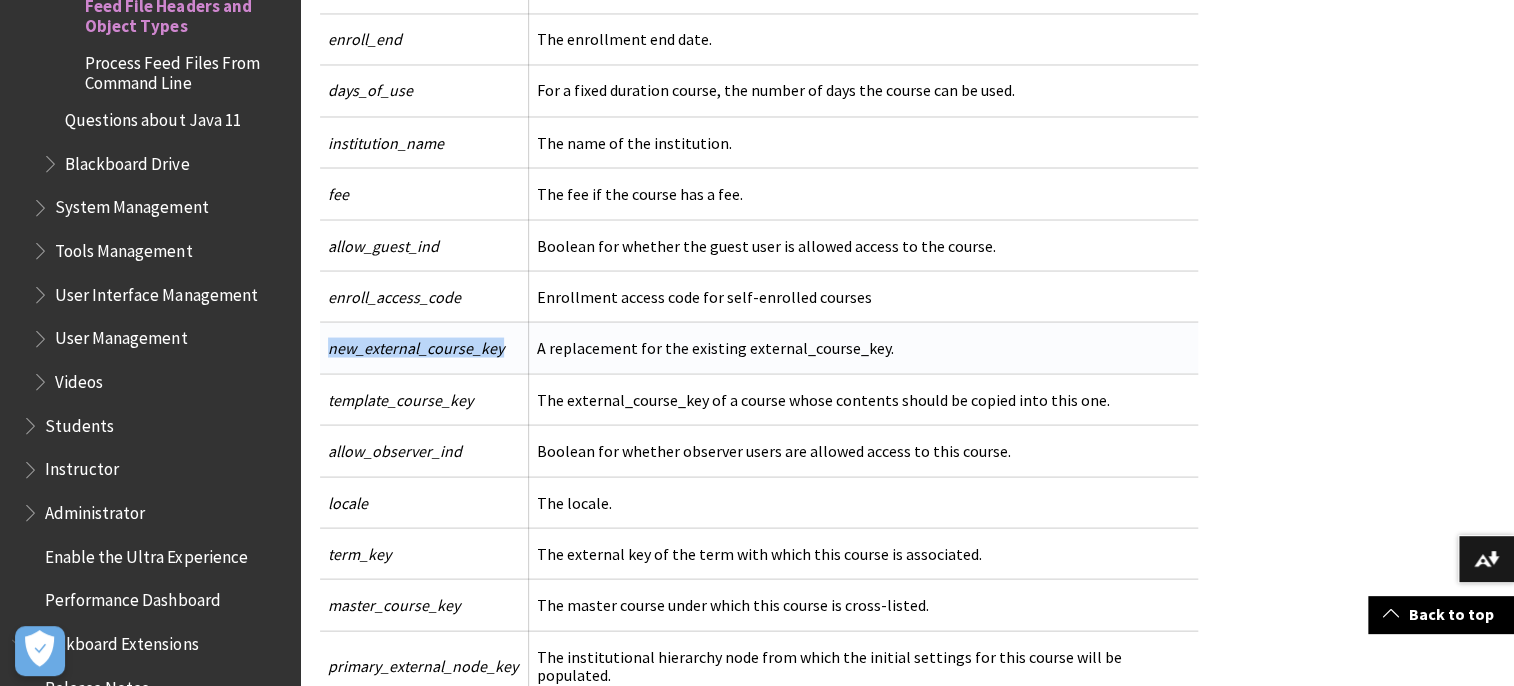 drag, startPoint x: 336, startPoint y: 334, endPoint x: 442, endPoint y: 342, distance: 106.30146 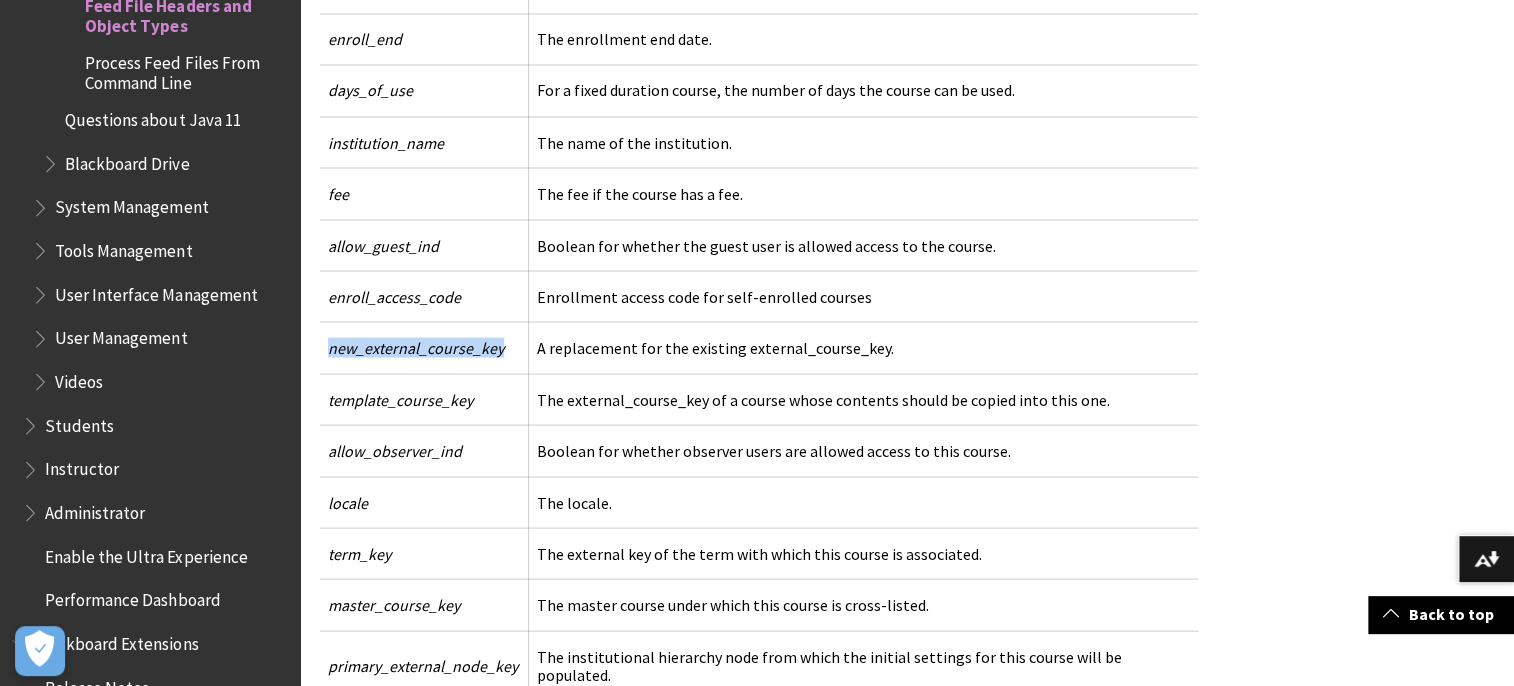 copy on "new_external_course_key" 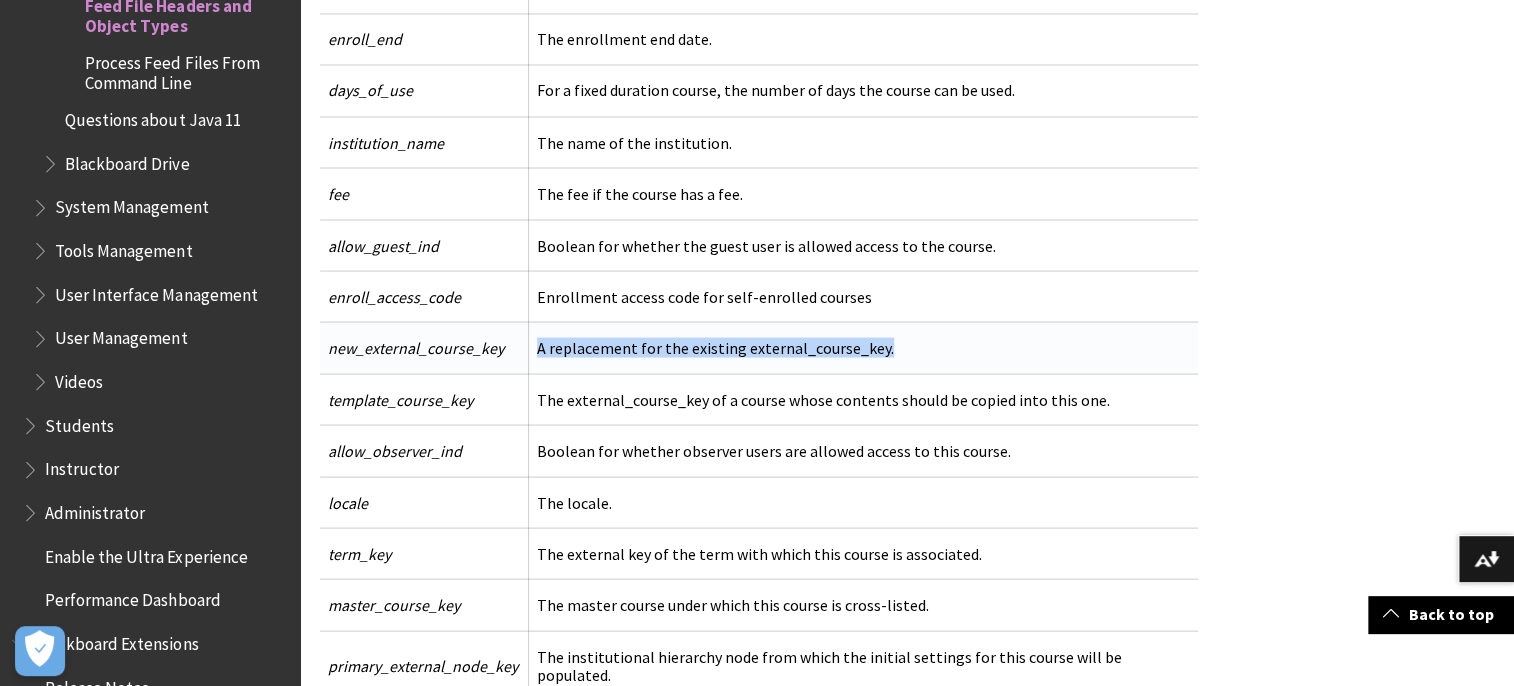 drag, startPoint x: 536, startPoint y: 340, endPoint x: 920, endPoint y: 337, distance: 384.01172 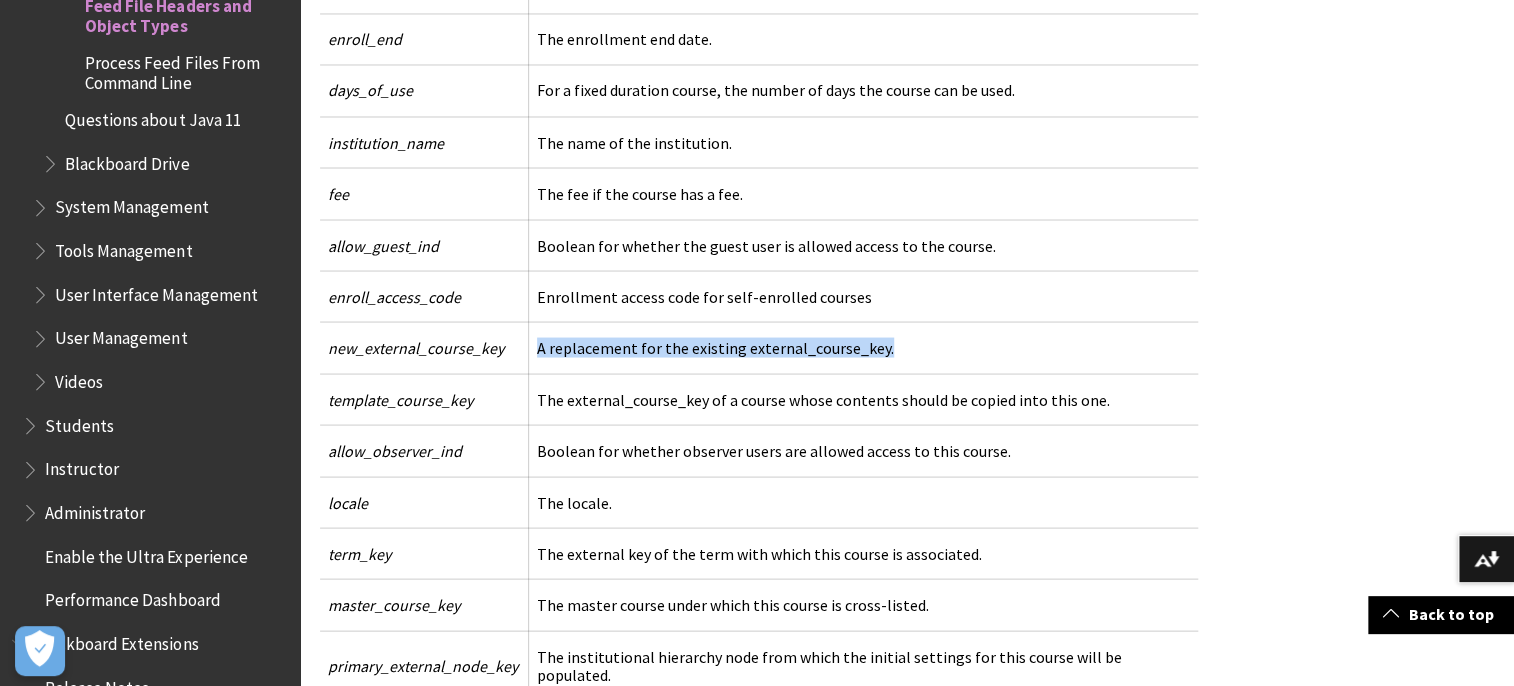 copy on "A replacement for the existing external_course_key." 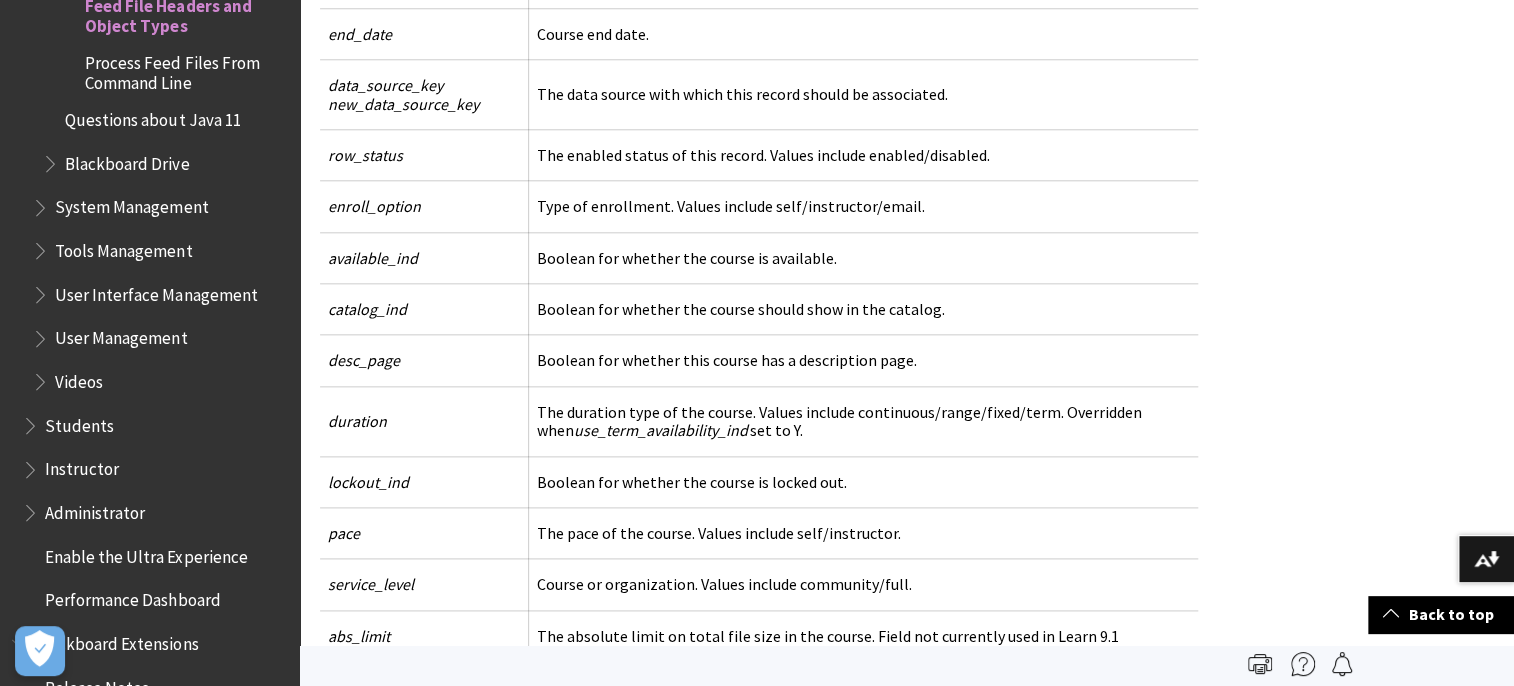 scroll, scrollTop: 252, scrollLeft: 0, axis: vertical 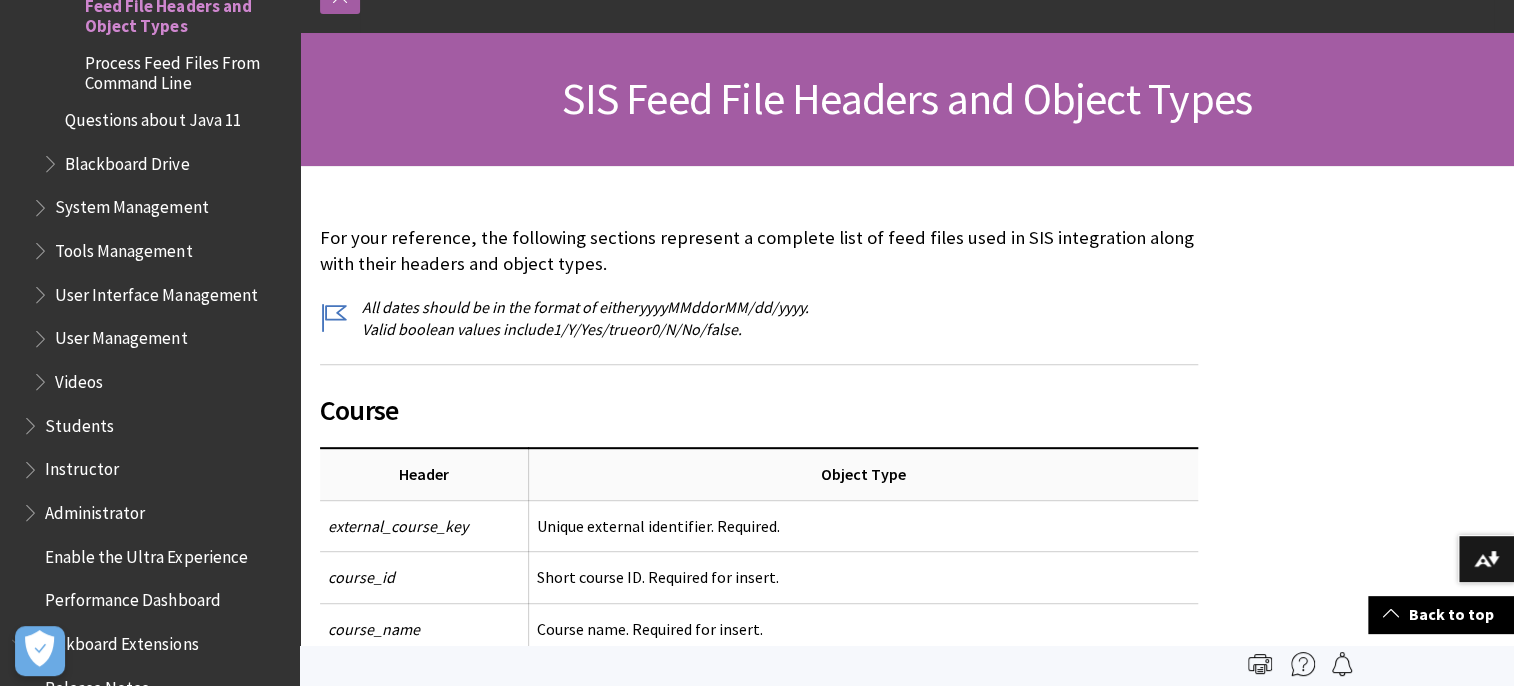 click on "Course" at bounding box center (759, 397) 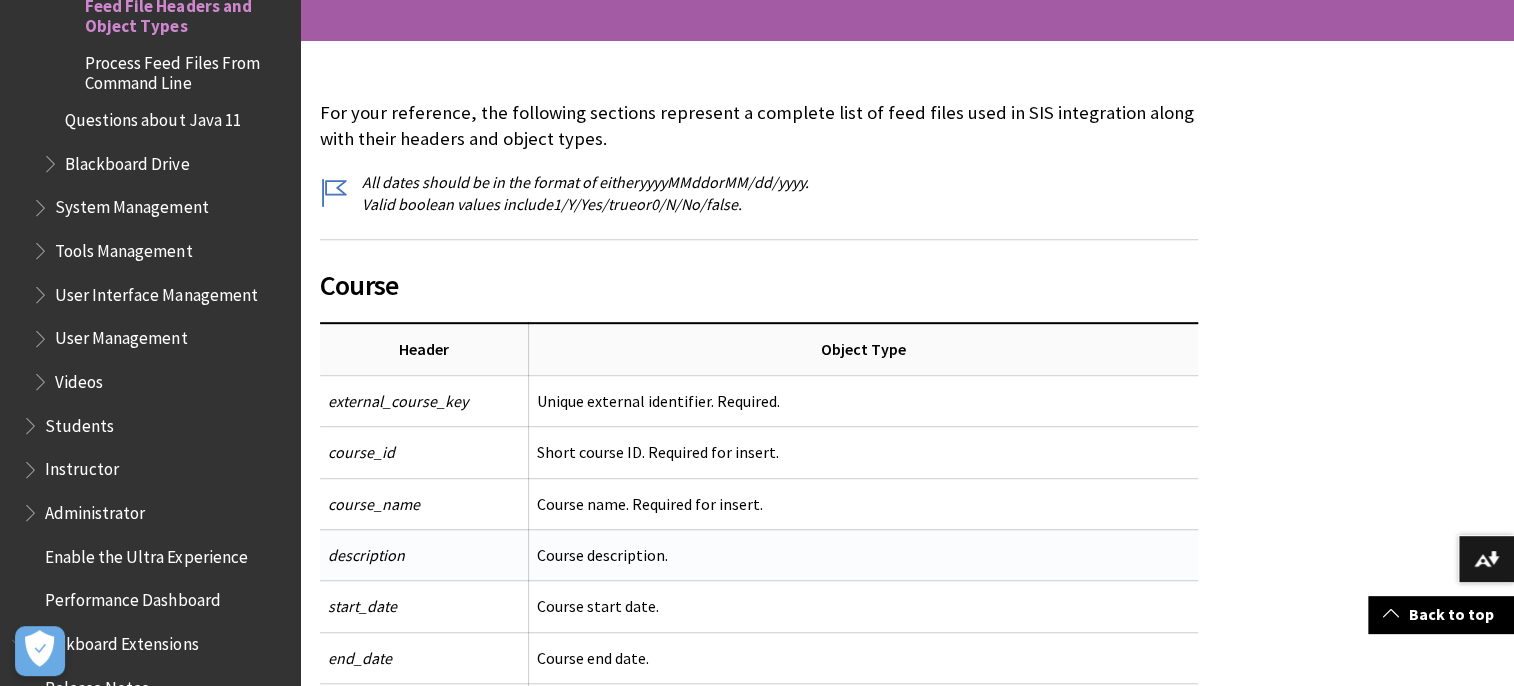 scroll, scrollTop: 552, scrollLeft: 0, axis: vertical 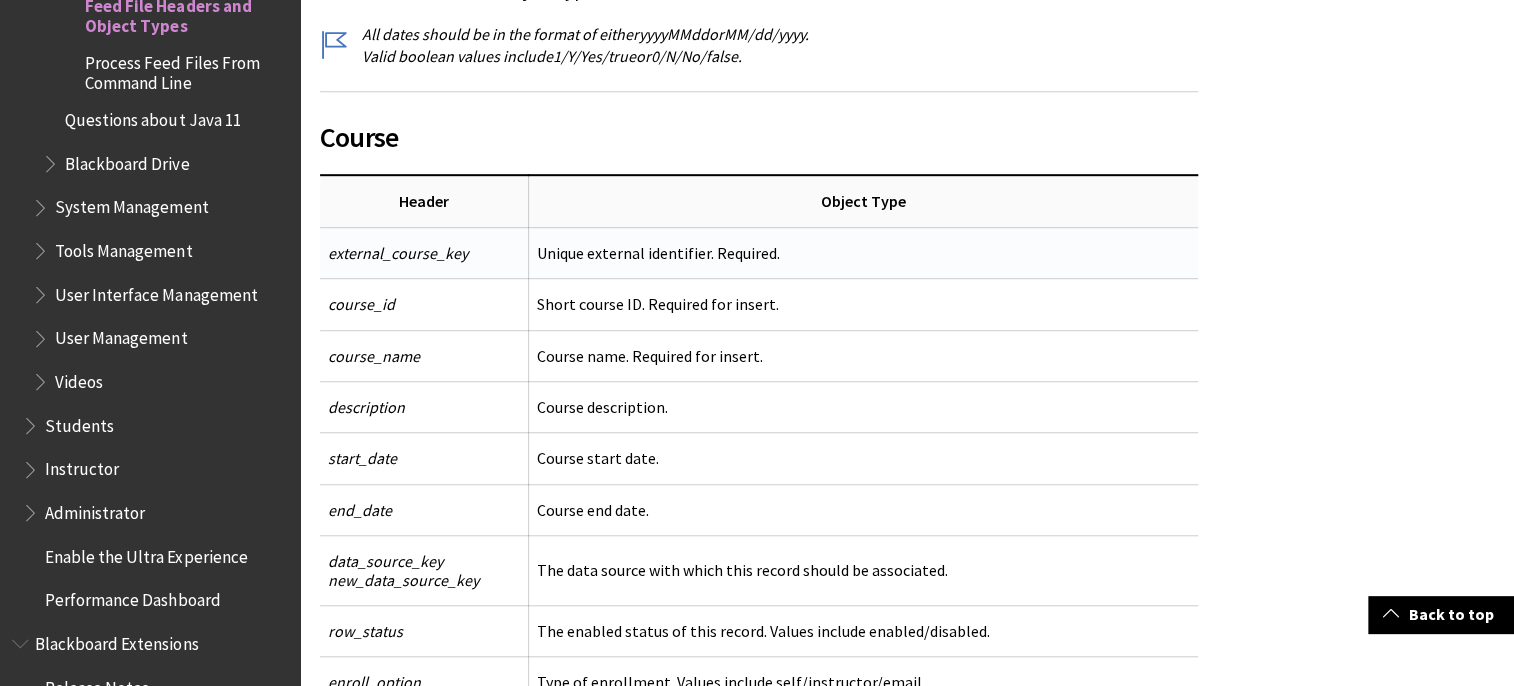 click on "external_course_key" at bounding box center [398, 253] 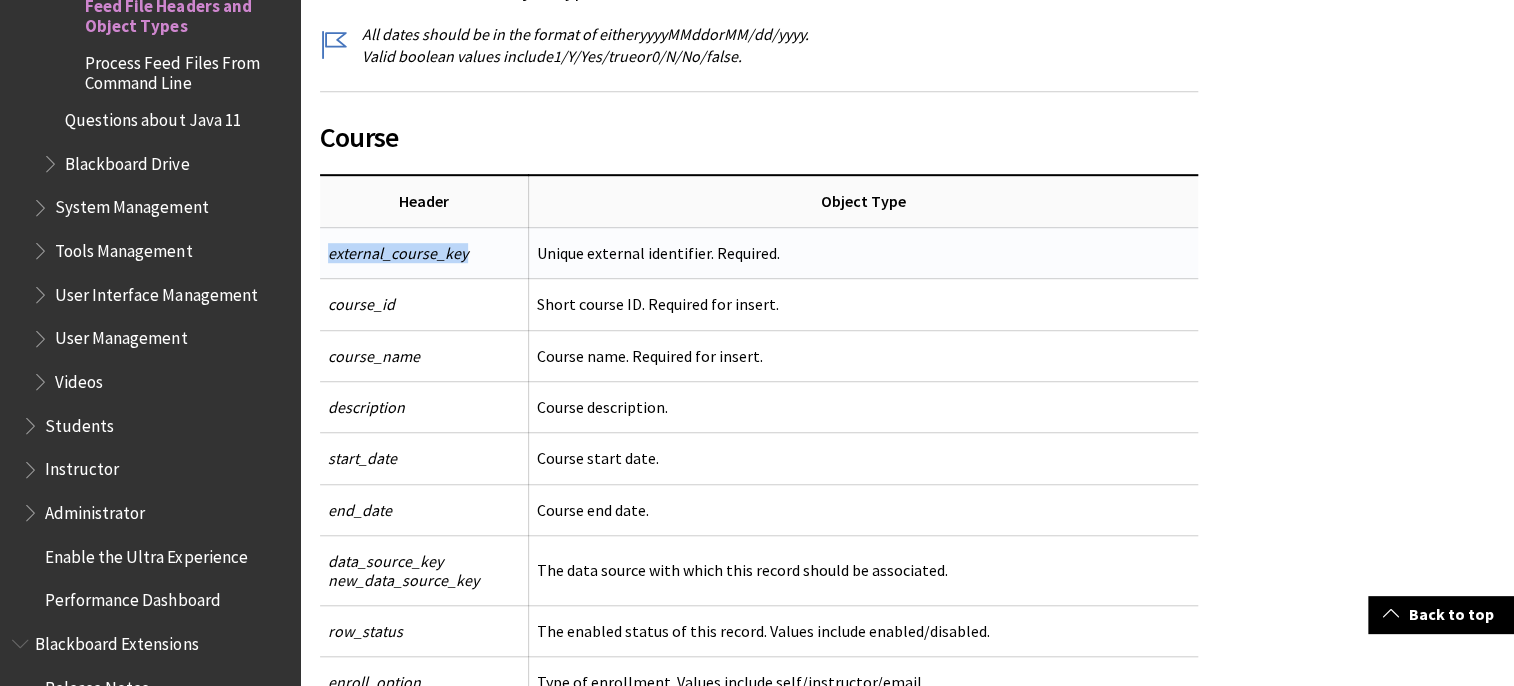 click on "external_course_key" at bounding box center [398, 253] 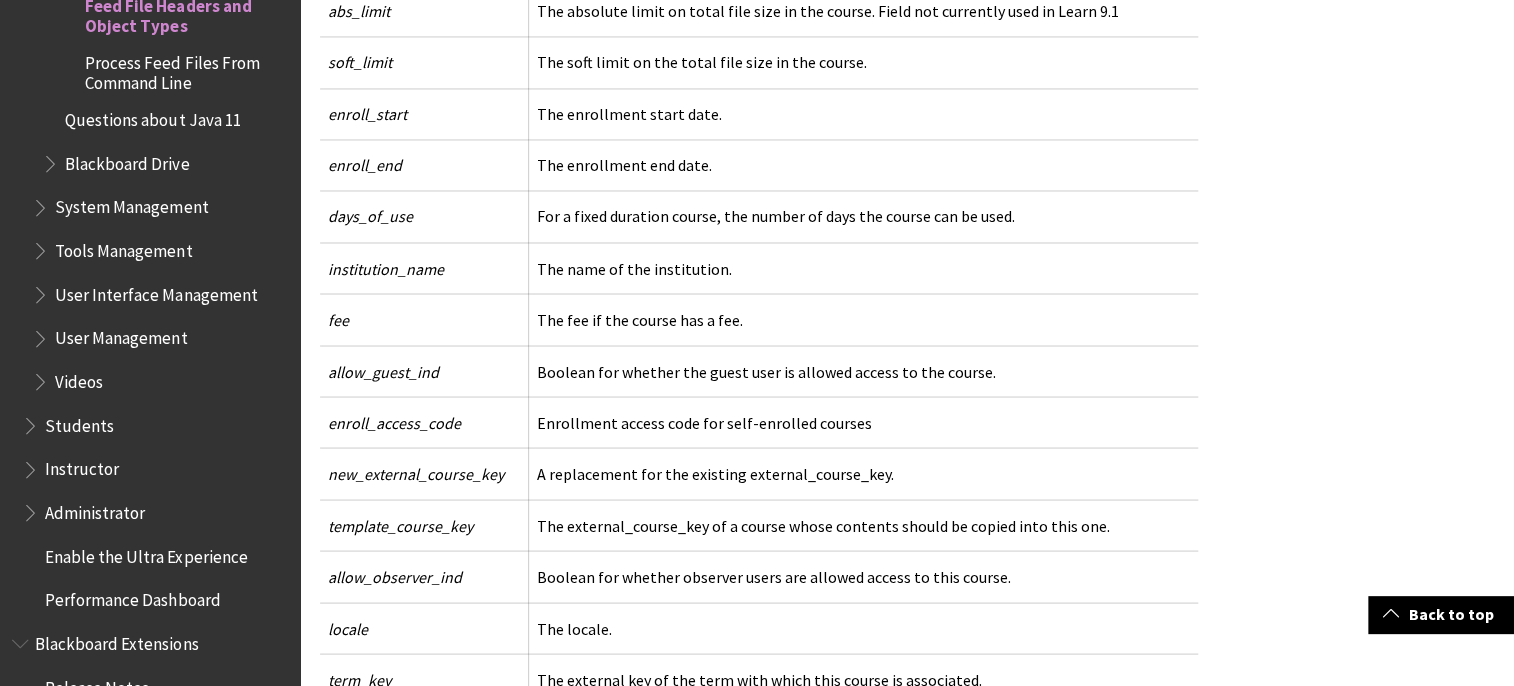 scroll, scrollTop: 1725, scrollLeft: 0, axis: vertical 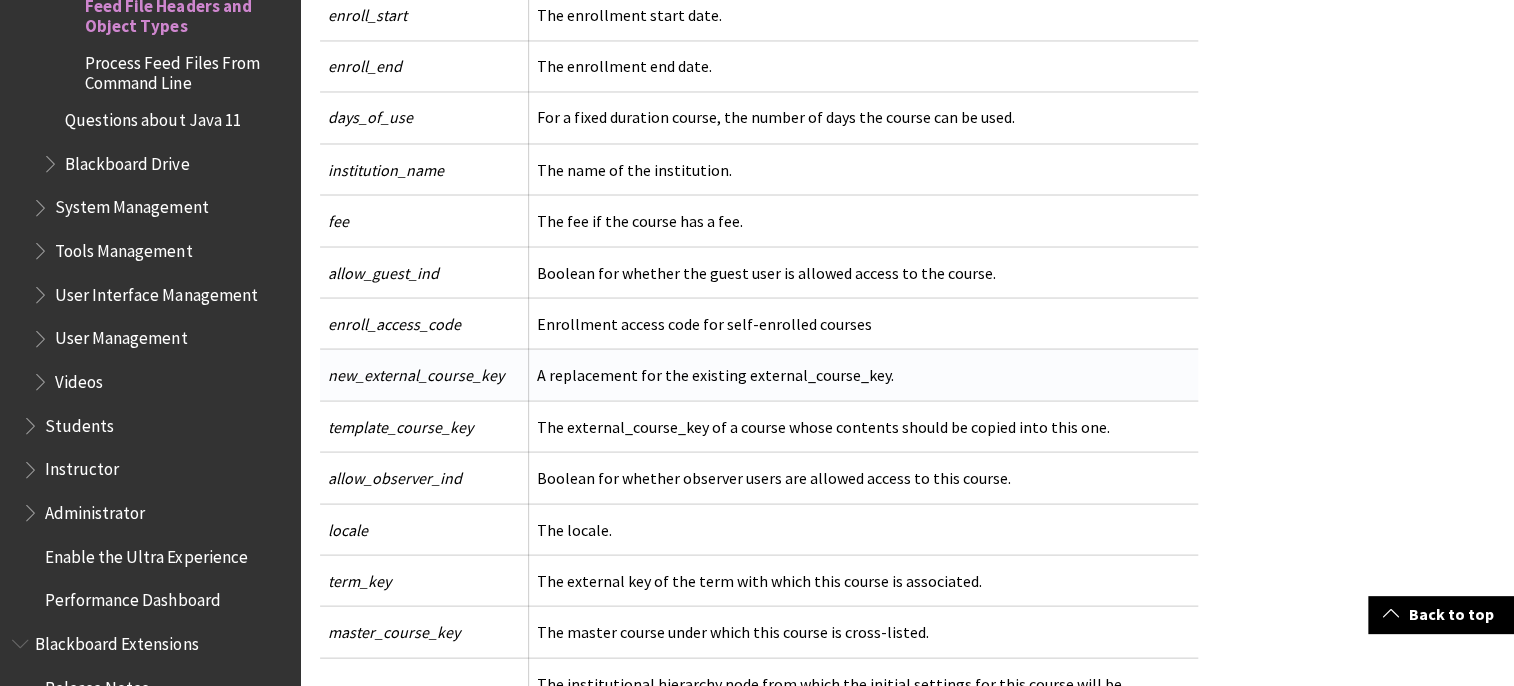 click on "new_external_course_key" at bounding box center [416, 374] 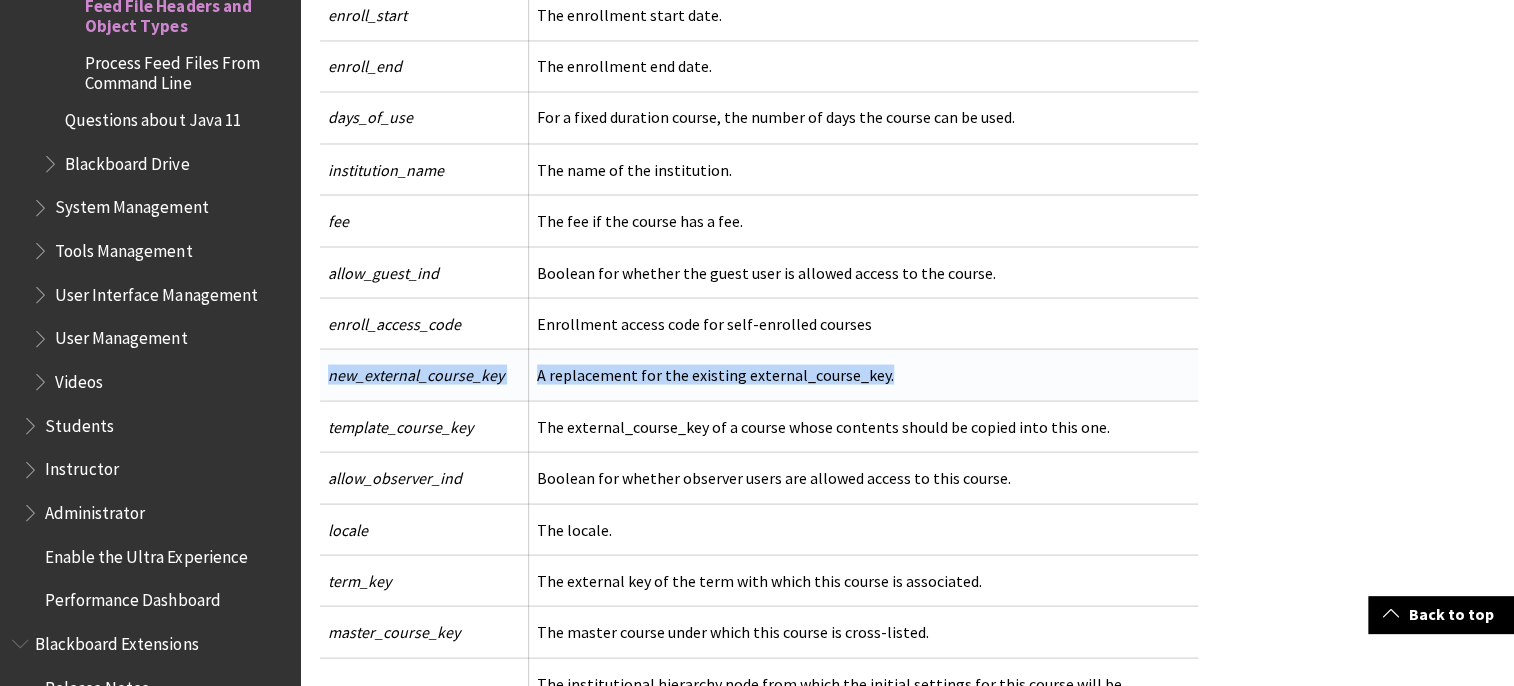 drag, startPoint x: 338, startPoint y: 367, endPoint x: 878, endPoint y: 380, distance: 540.15643 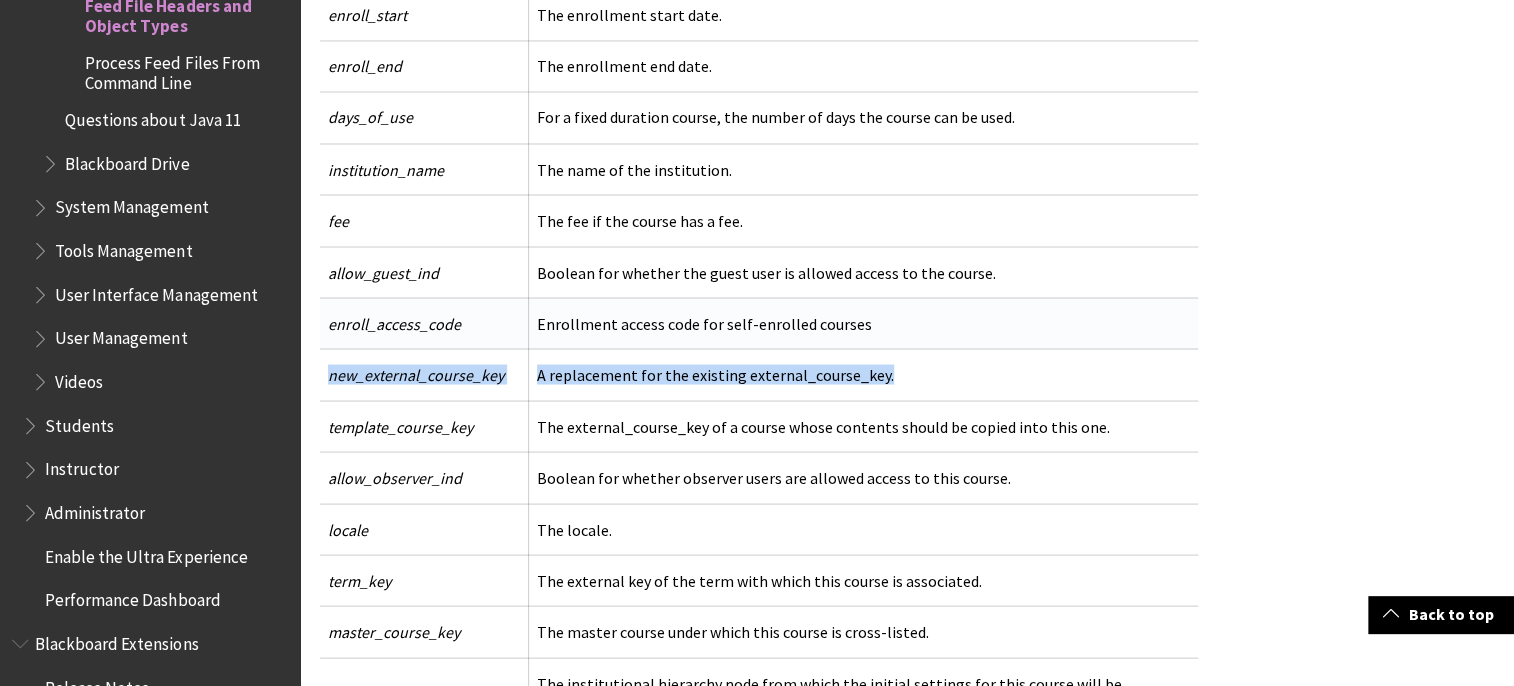 copy on "new_external_course_key
A replacement for the existing external_course_key." 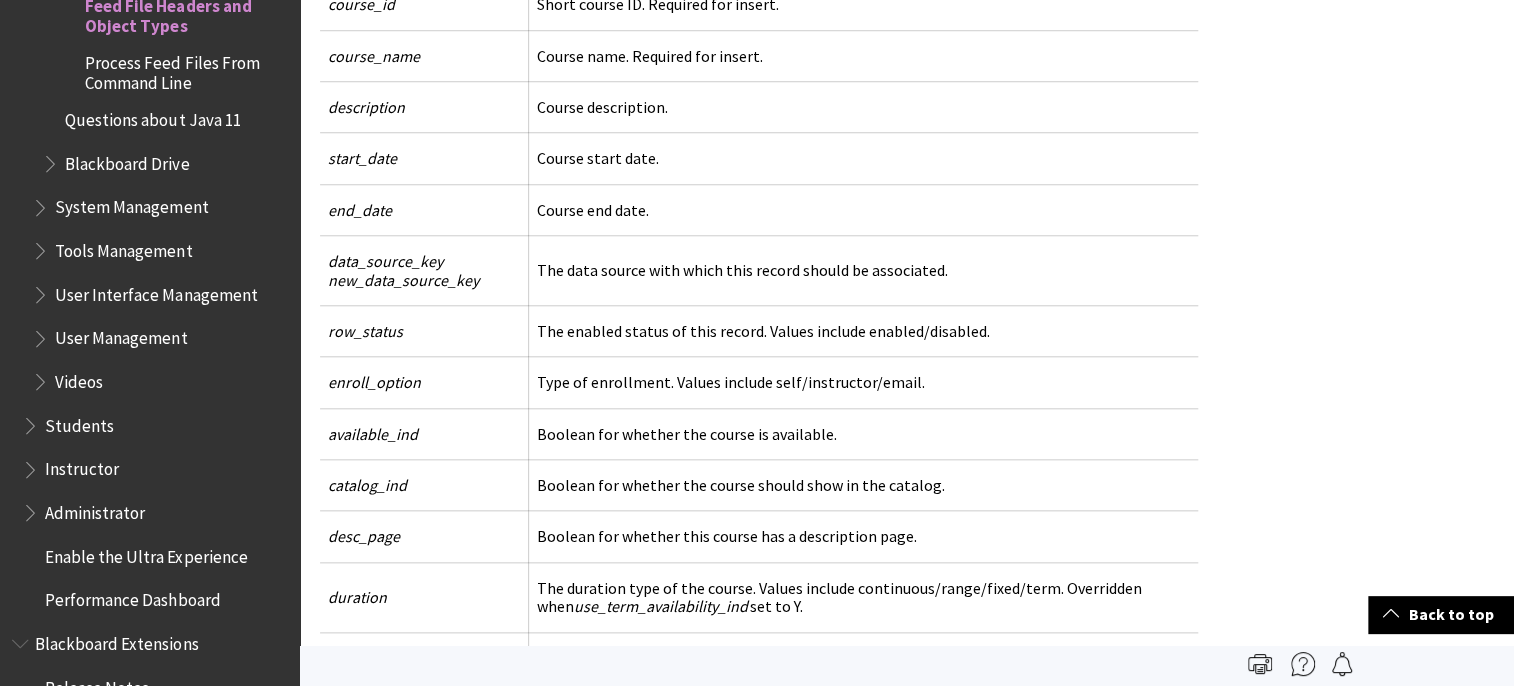 scroll, scrollTop: 0, scrollLeft: 0, axis: both 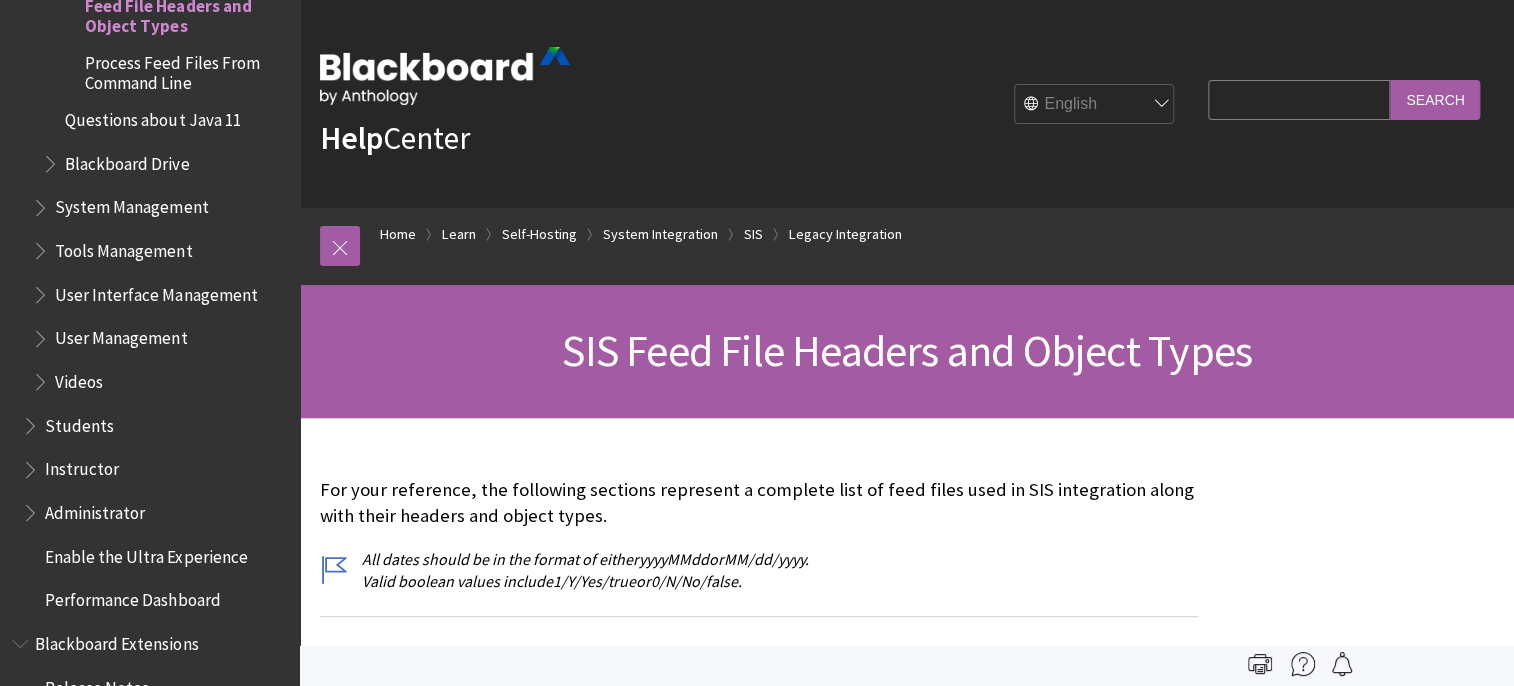 click on "SIS Feed File Headers and Object Types" at bounding box center (907, 350) 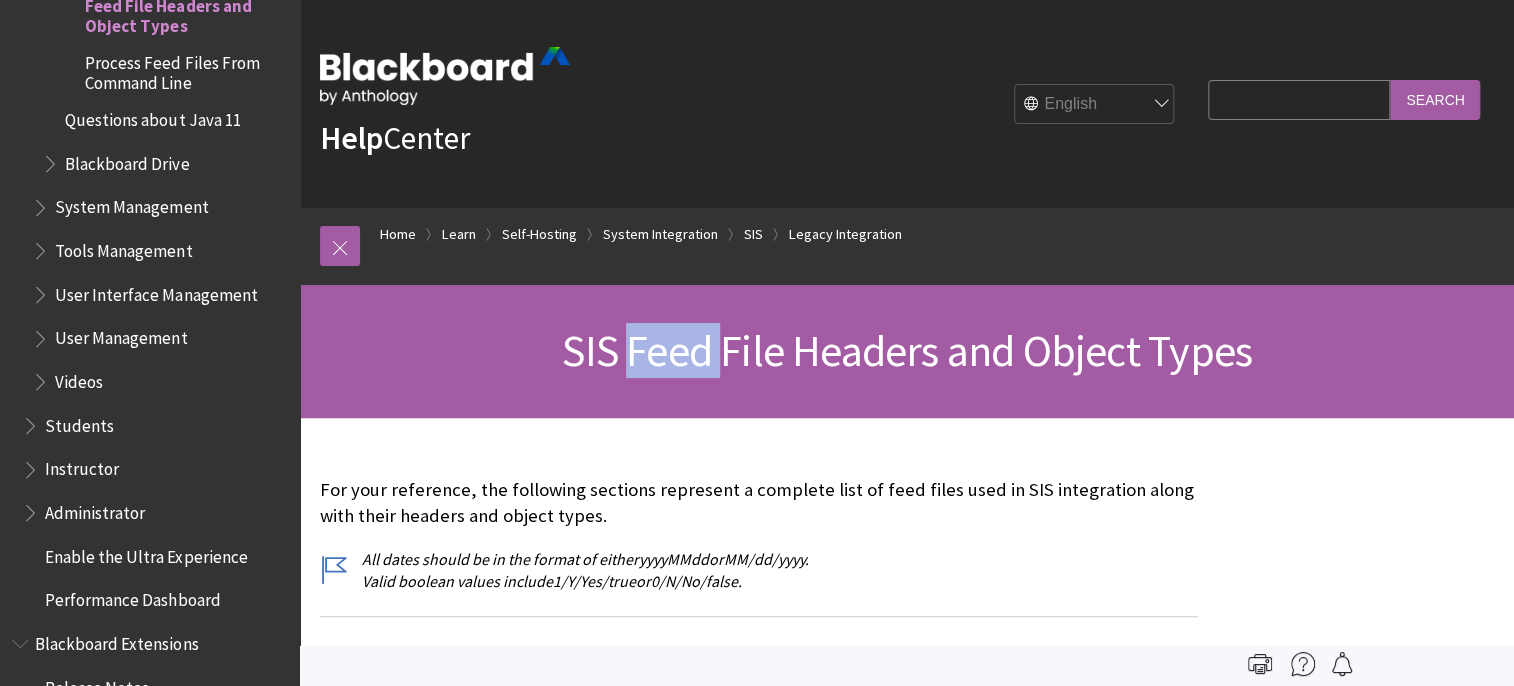 click on "SIS Feed File Headers and Object Types" at bounding box center [907, 350] 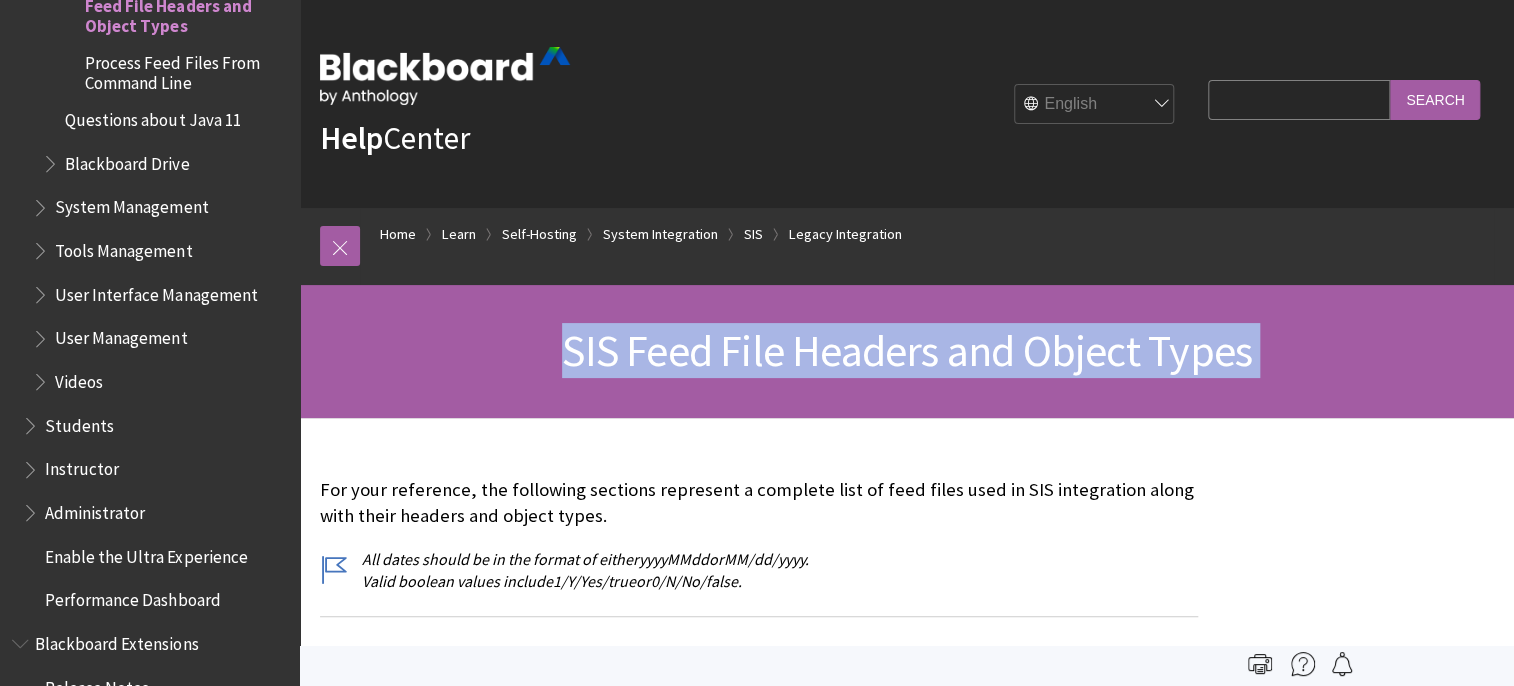 click on "SIS Feed File Headers and Object Types" at bounding box center [907, 350] 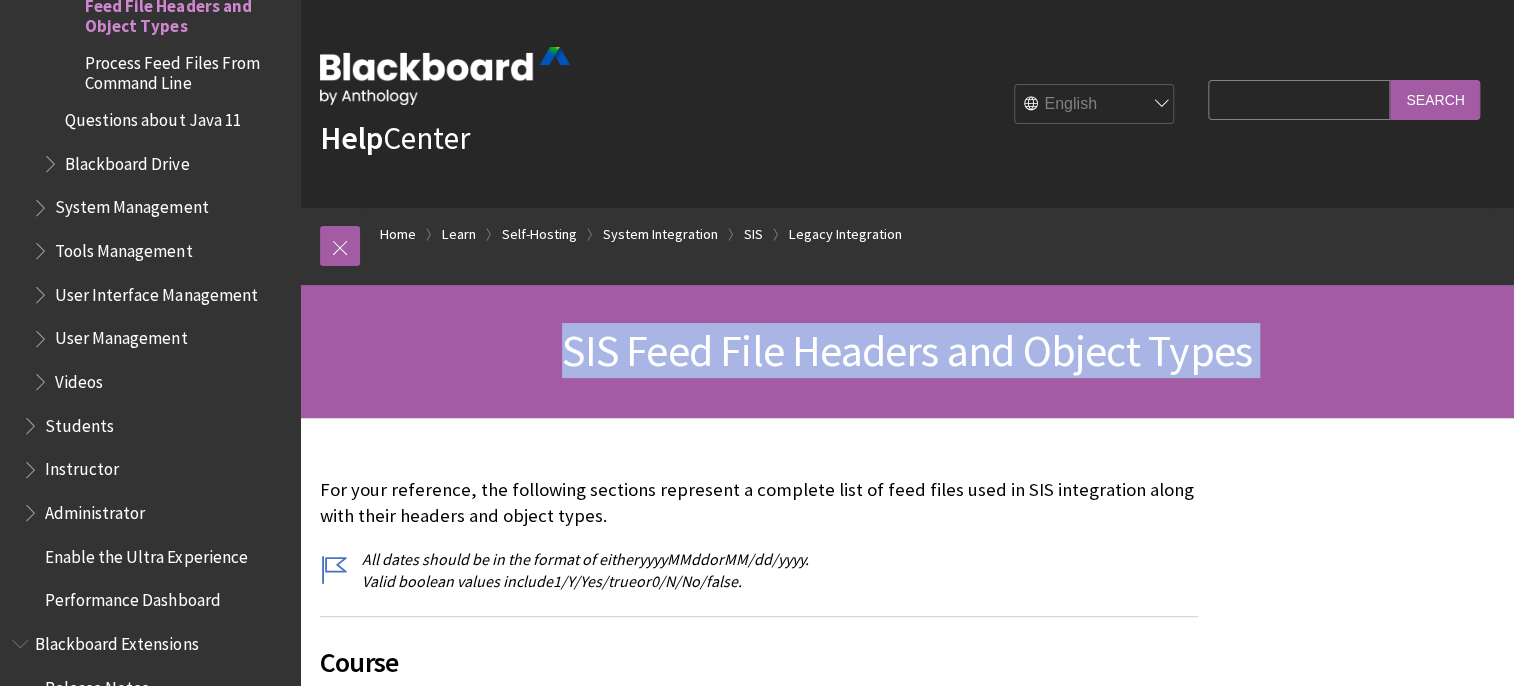 scroll, scrollTop: 600, scrollLeft: 0, axis: vertical 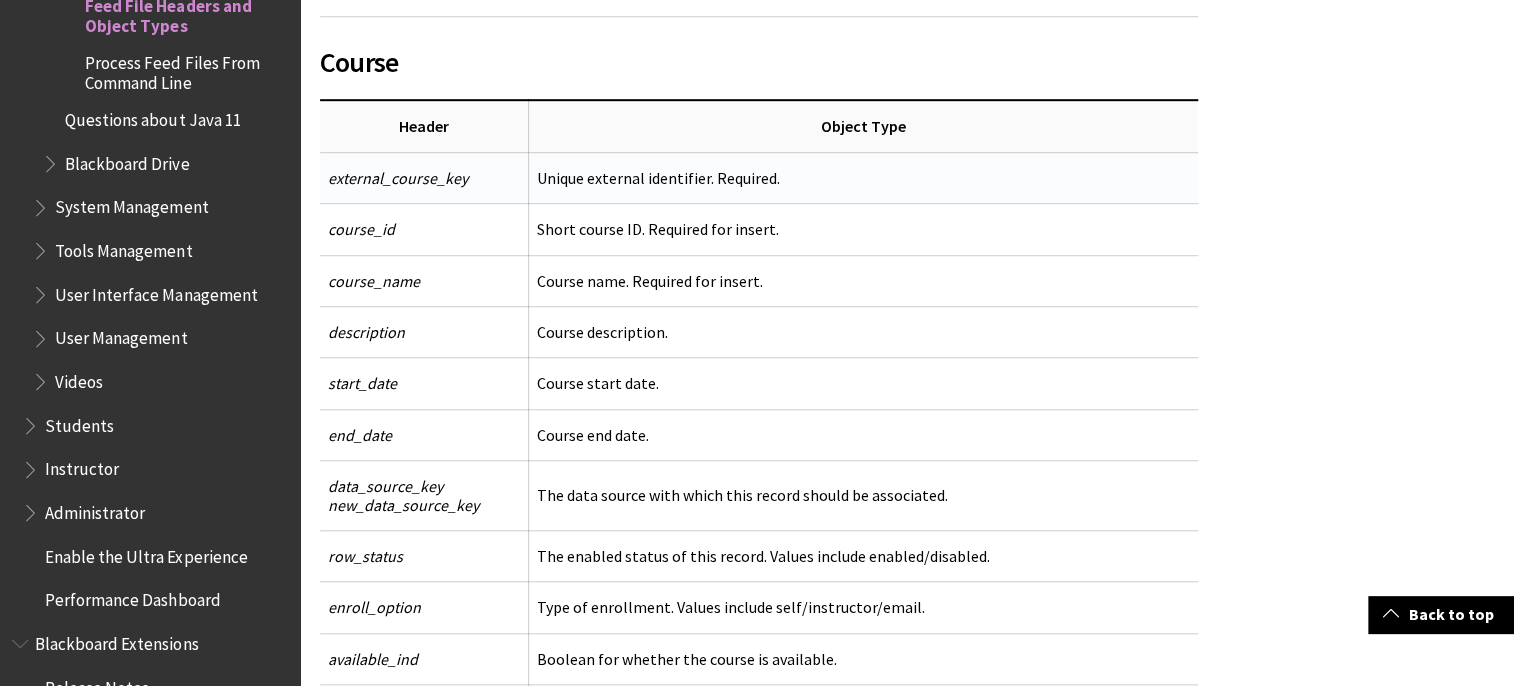 click on "external_course_key" at bounding box center (398, 178) 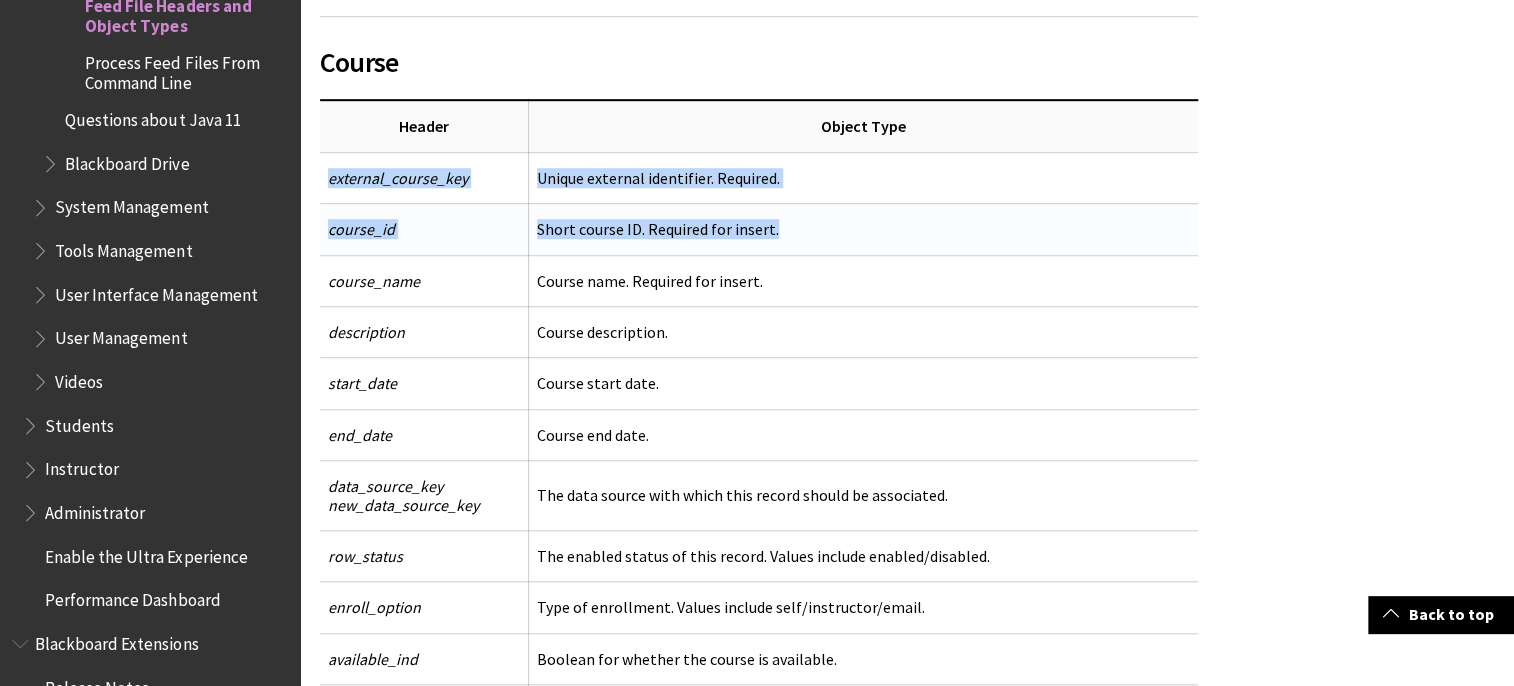 drag, startPoint x: 345, startPoint y: 176, endPoint x: 807, endPoint y: 227, distance: 464.8064 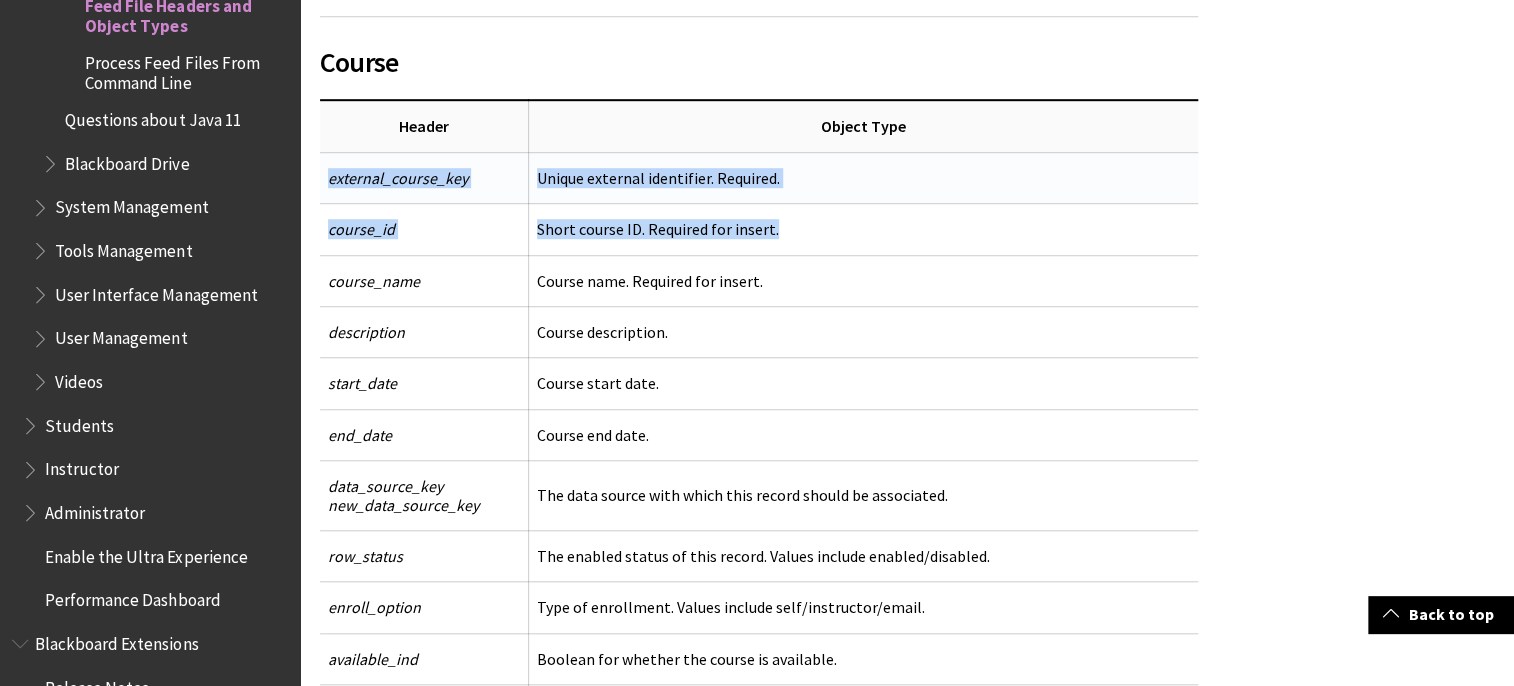 click on "external_course_key" at bounding box center [398, 178] 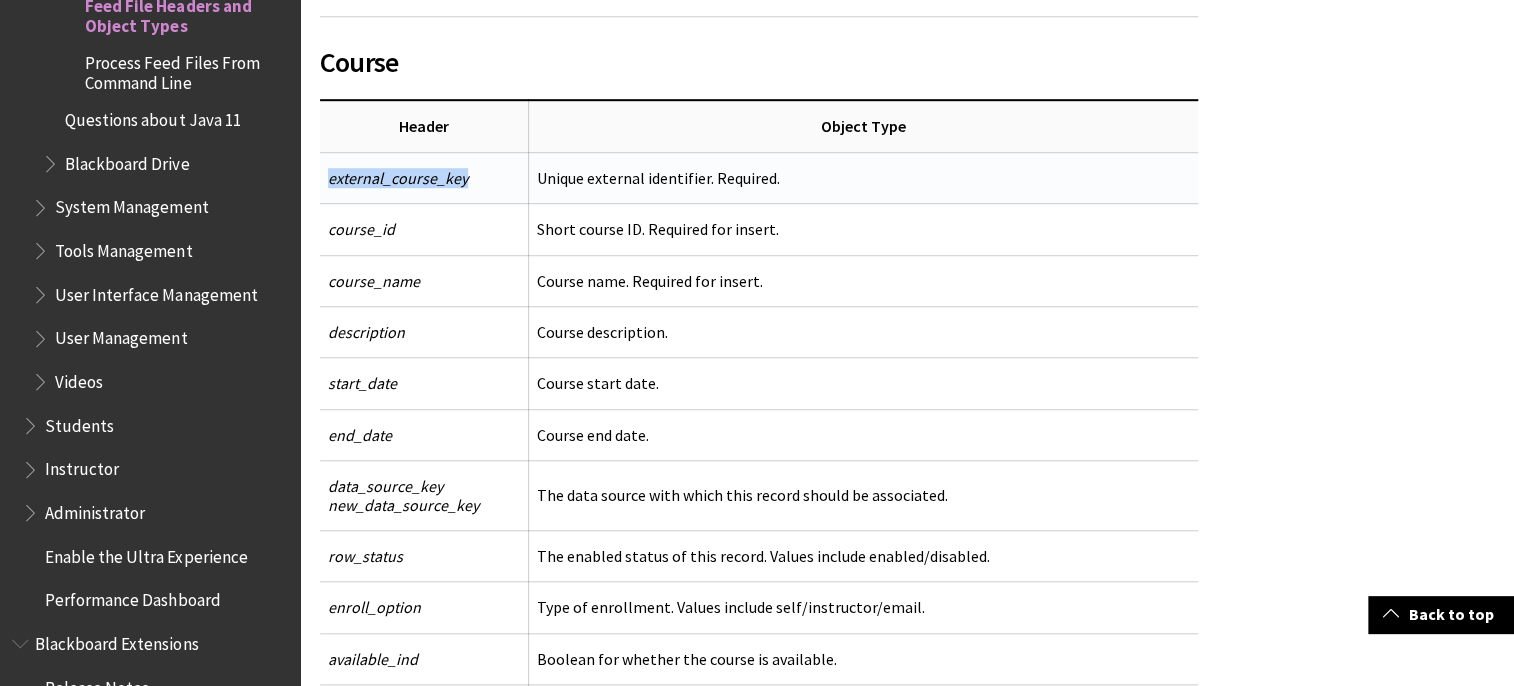 click on "external_course_key" at bounding box center (398, 178) 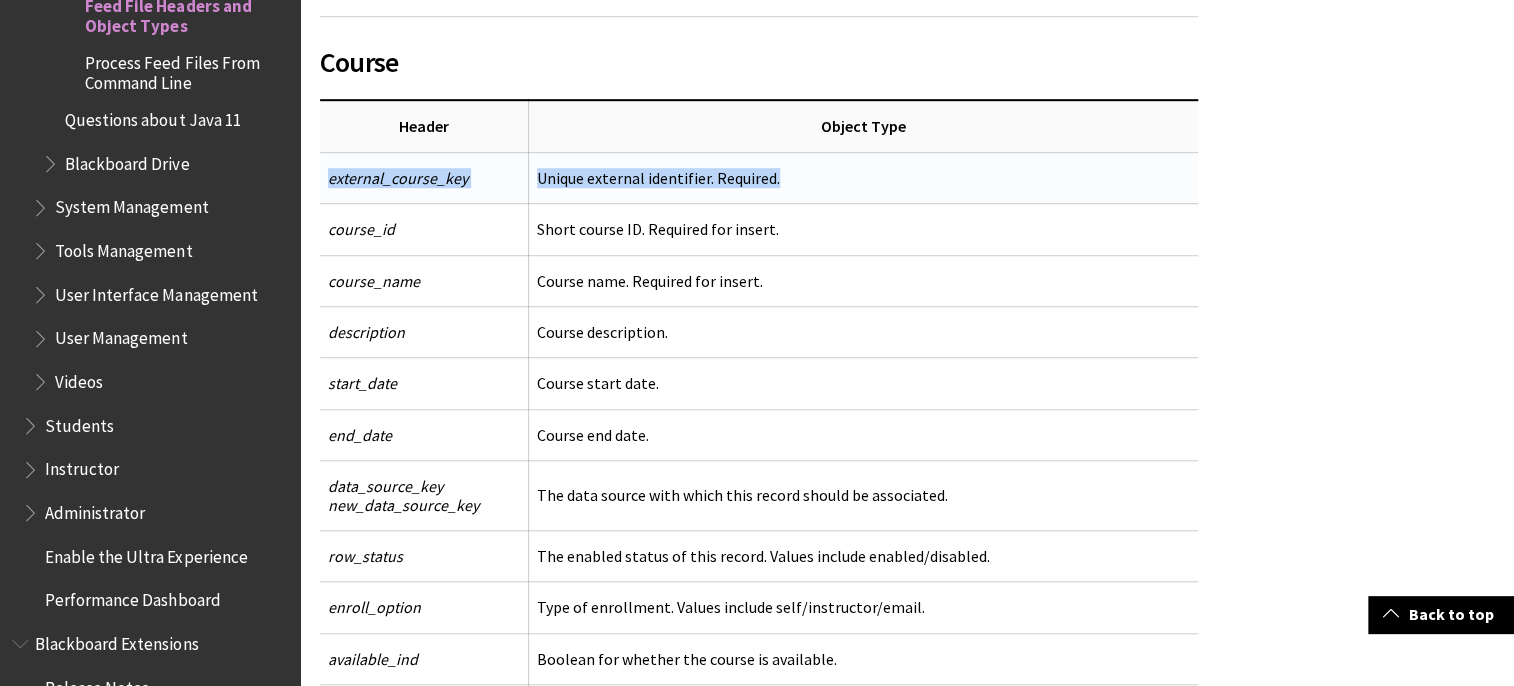 drag, startPoint x: 386, startPoint y: 170, endPoint x: 701, endPoint y: 187, distance: 315.4584 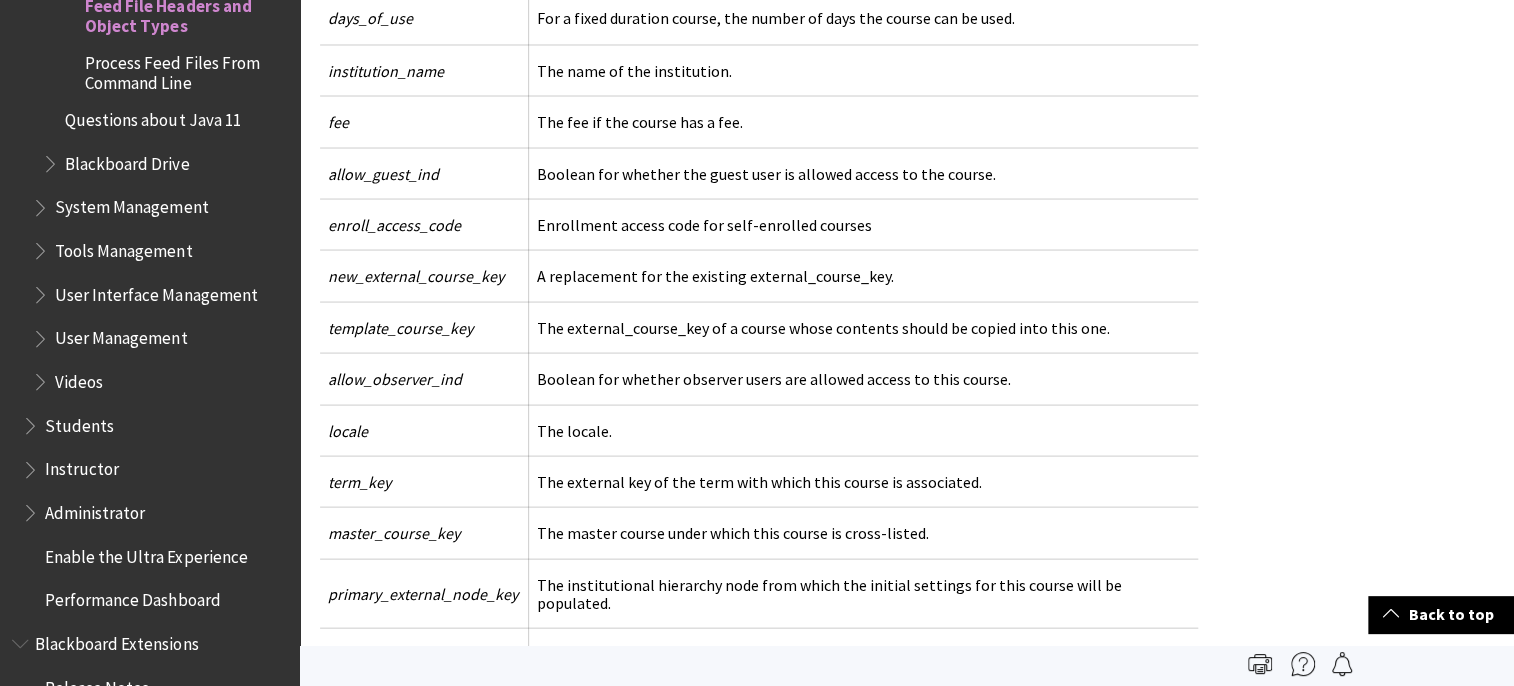 scroll, scrollTop: 1621, scrollLeft: 0, axis: vertical 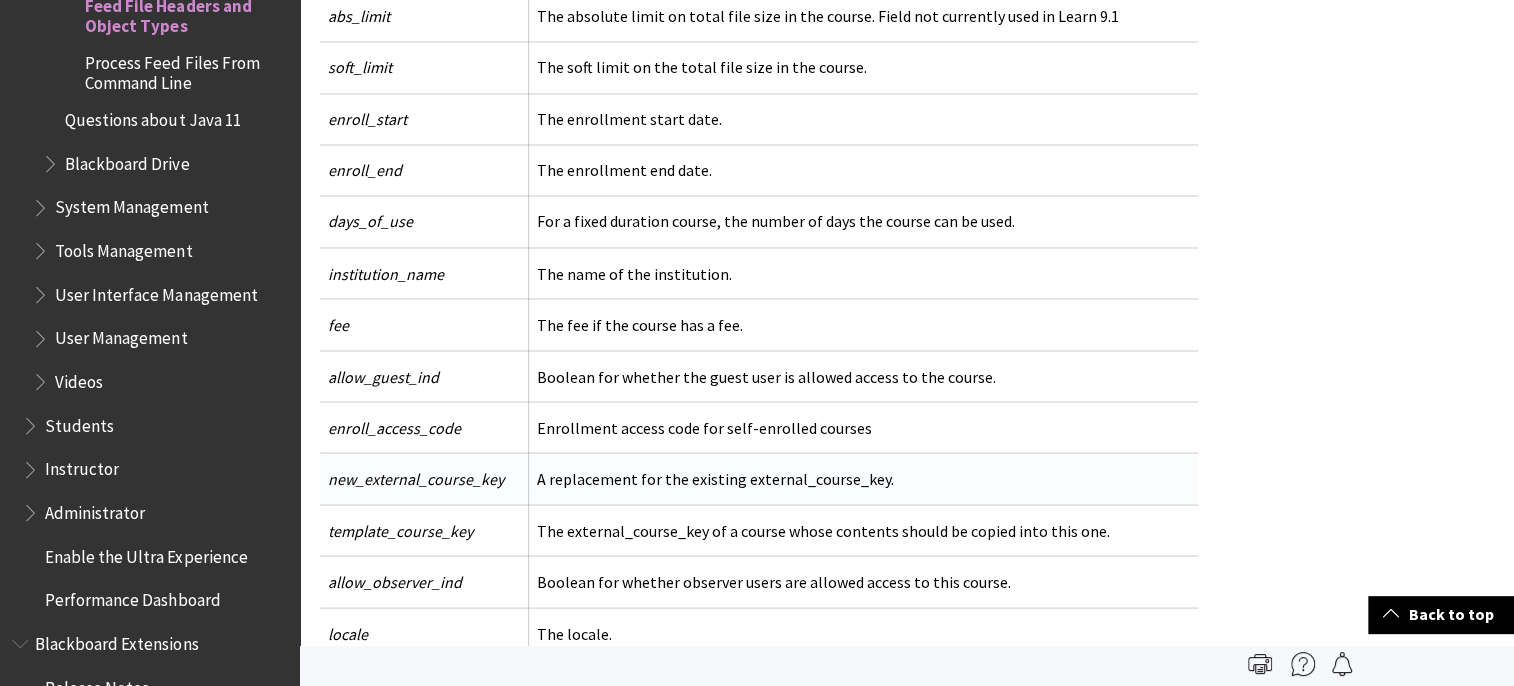 click on "new_external_course_key" at bounding box center (416, 478) 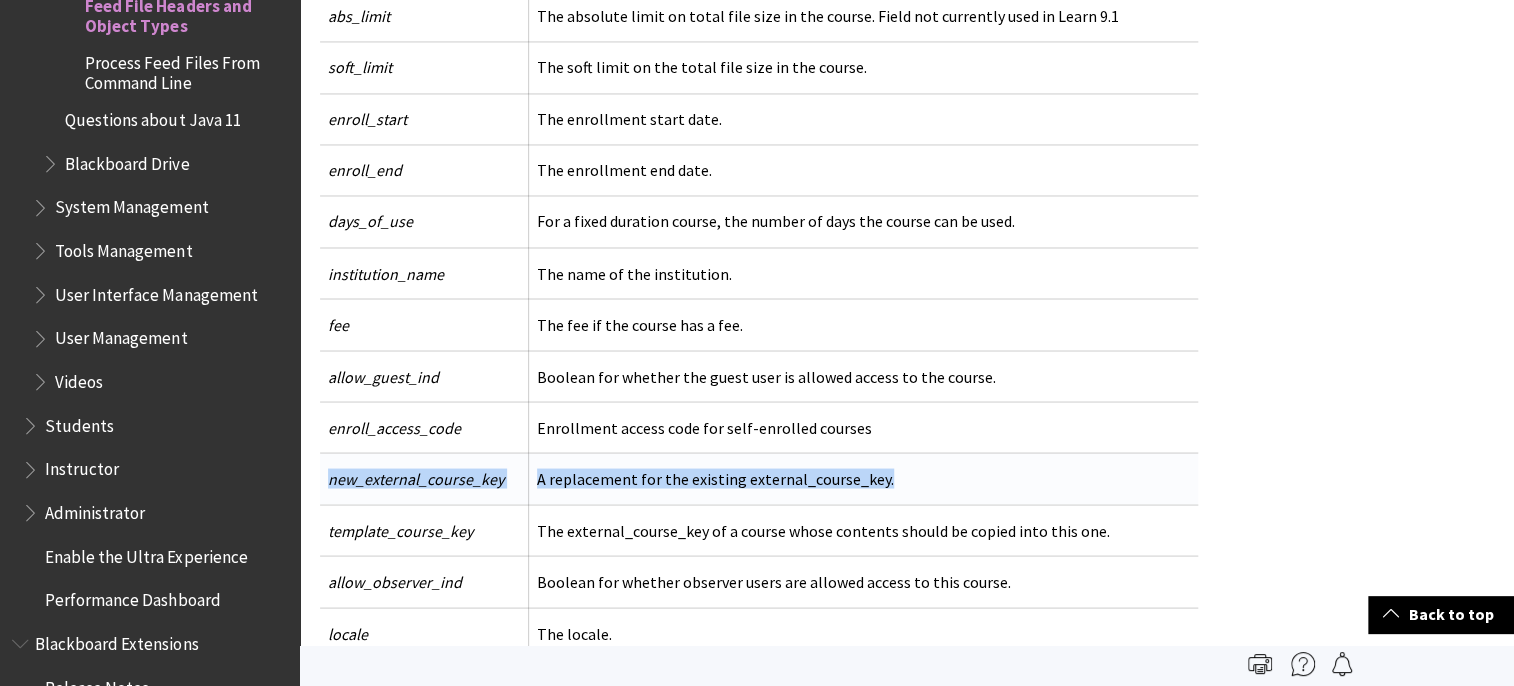 drag, startPoint x: 343, startPoint y: 466, endPoint x: 969, endPoint y: 457, distance: 626.0647 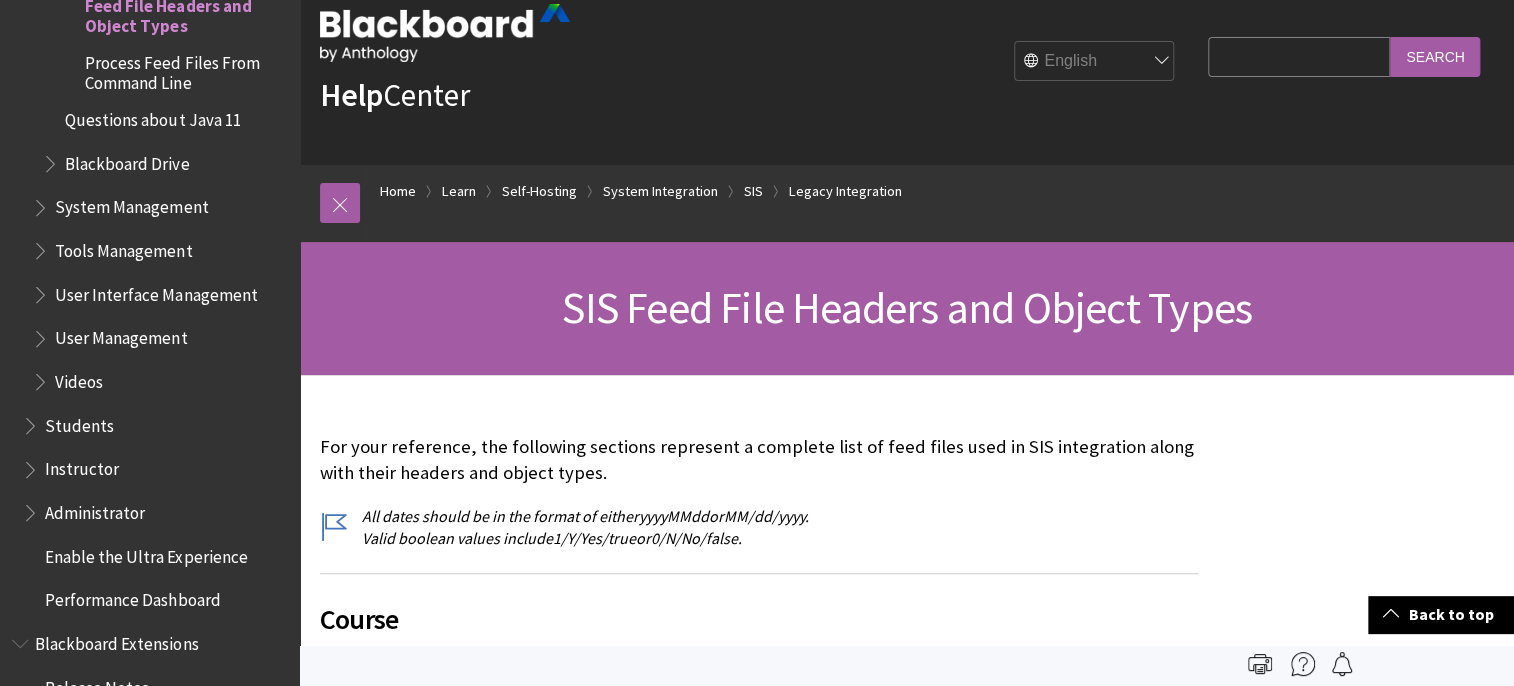 scroll, scrollTop: 0, scrollLeft: 0, axis: both 